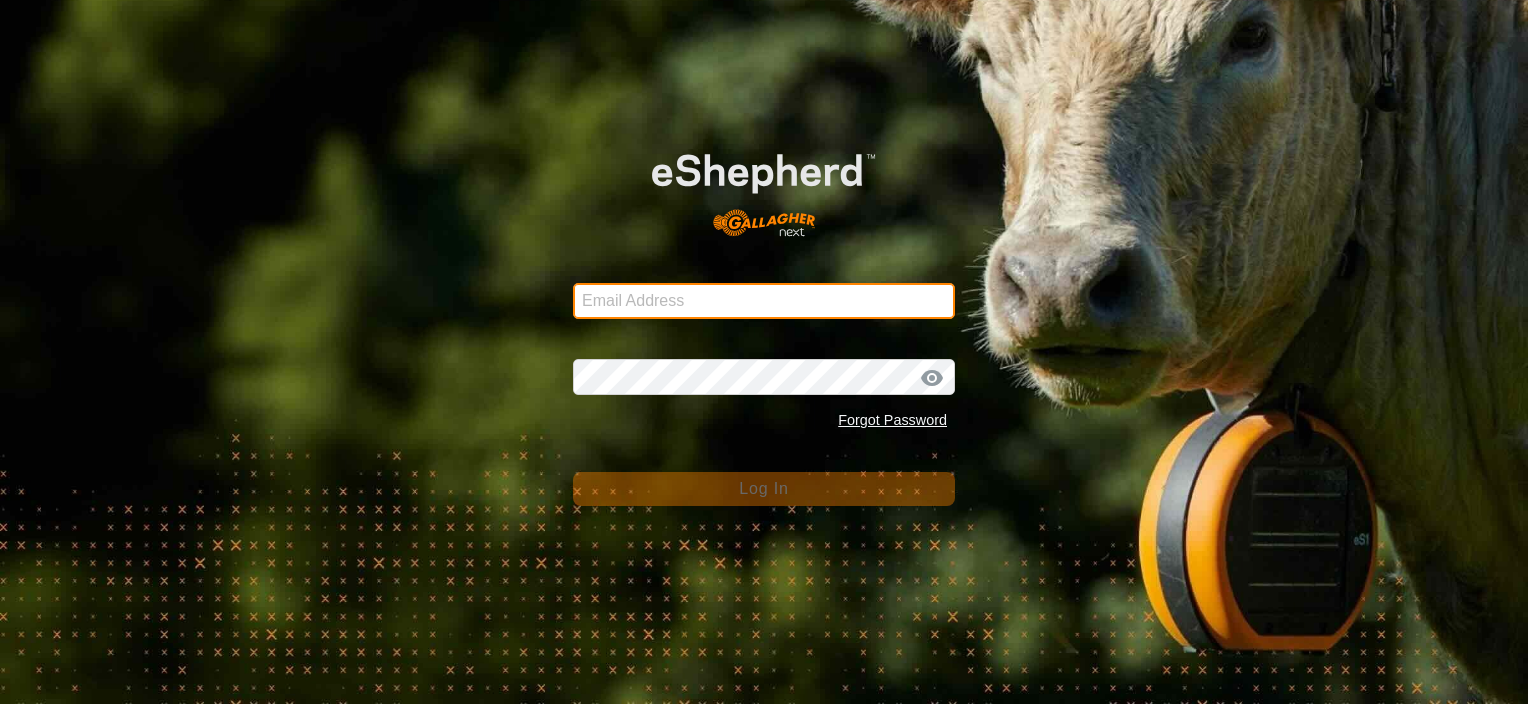 type on "[PERSON_NAME][EMAIL_ADDRESS][DOMAIN_NAME]" 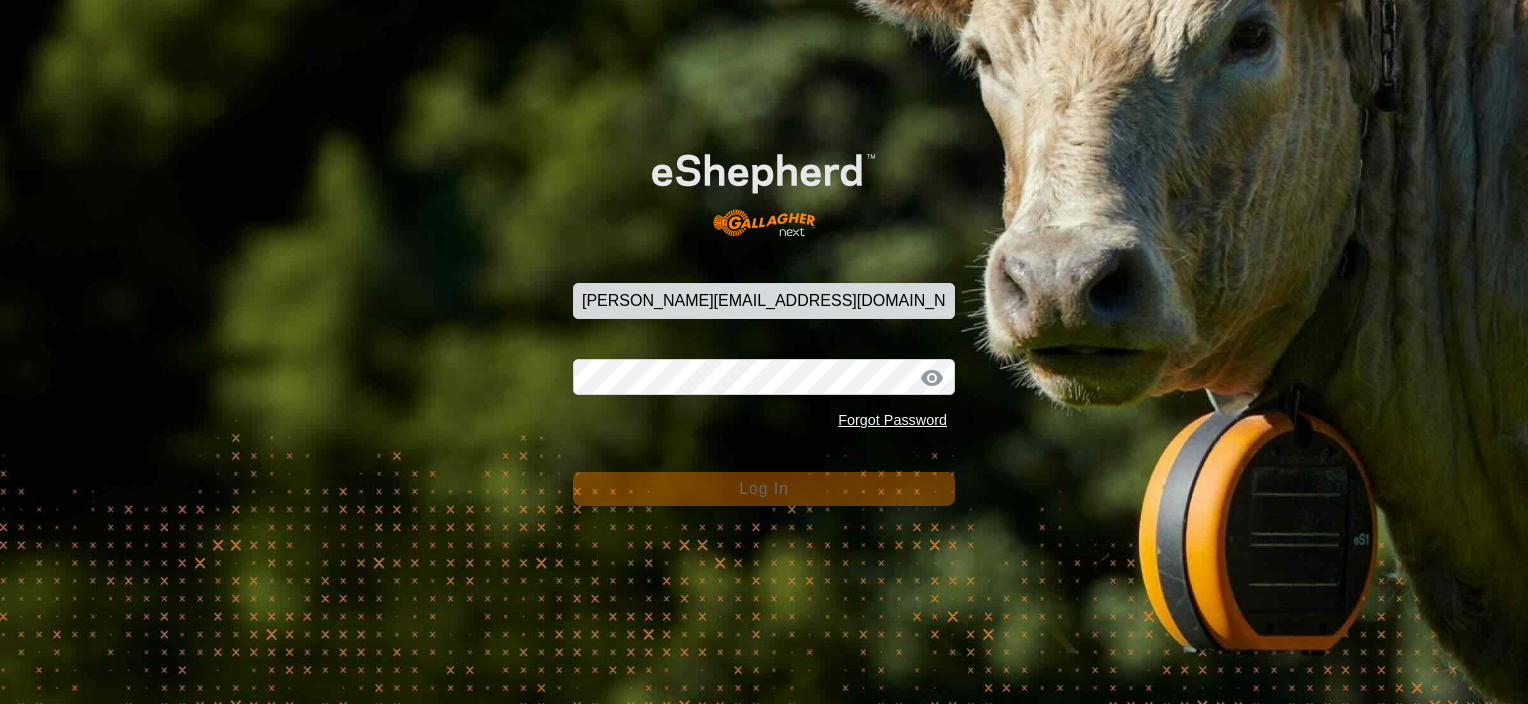 scroll, scrollTop: 0, scrollLeft: 0, axis: both 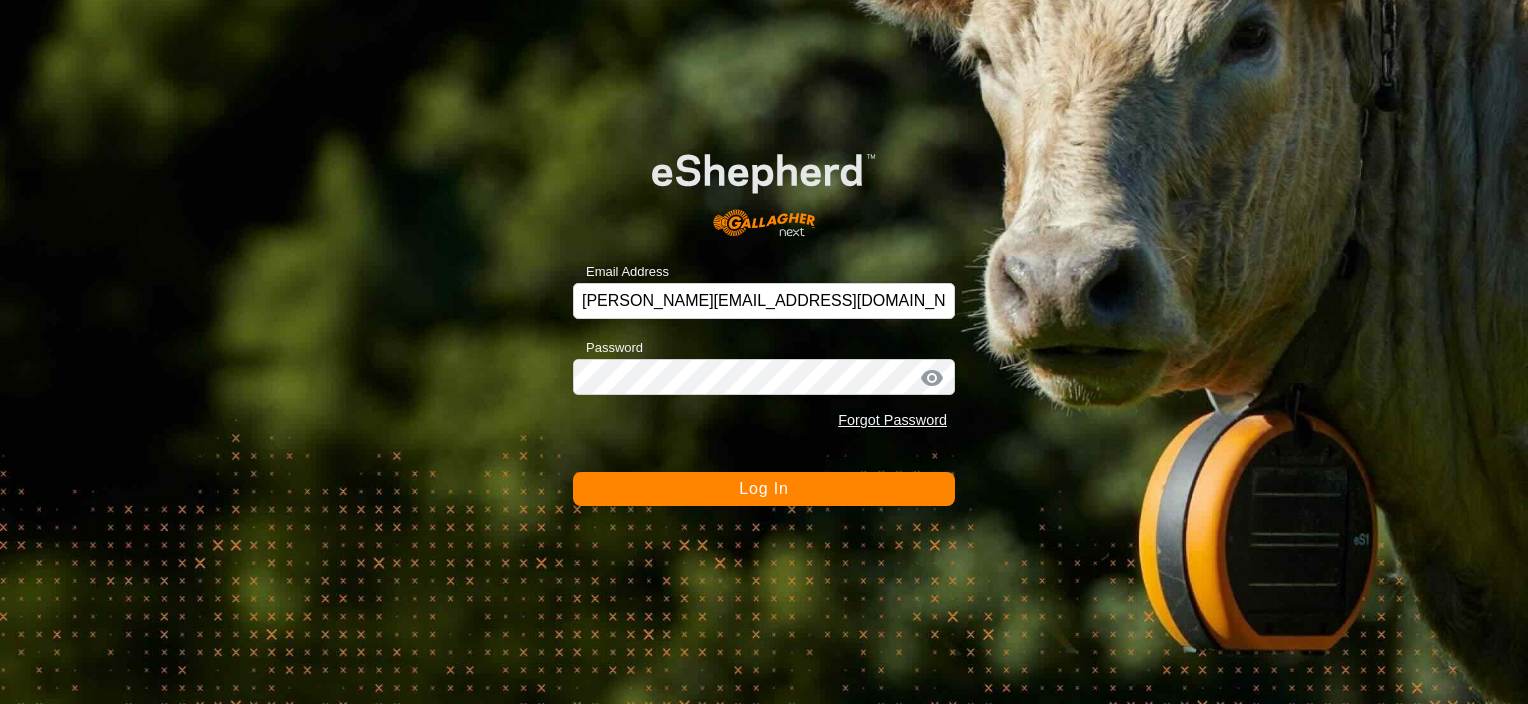 click on "Log In" 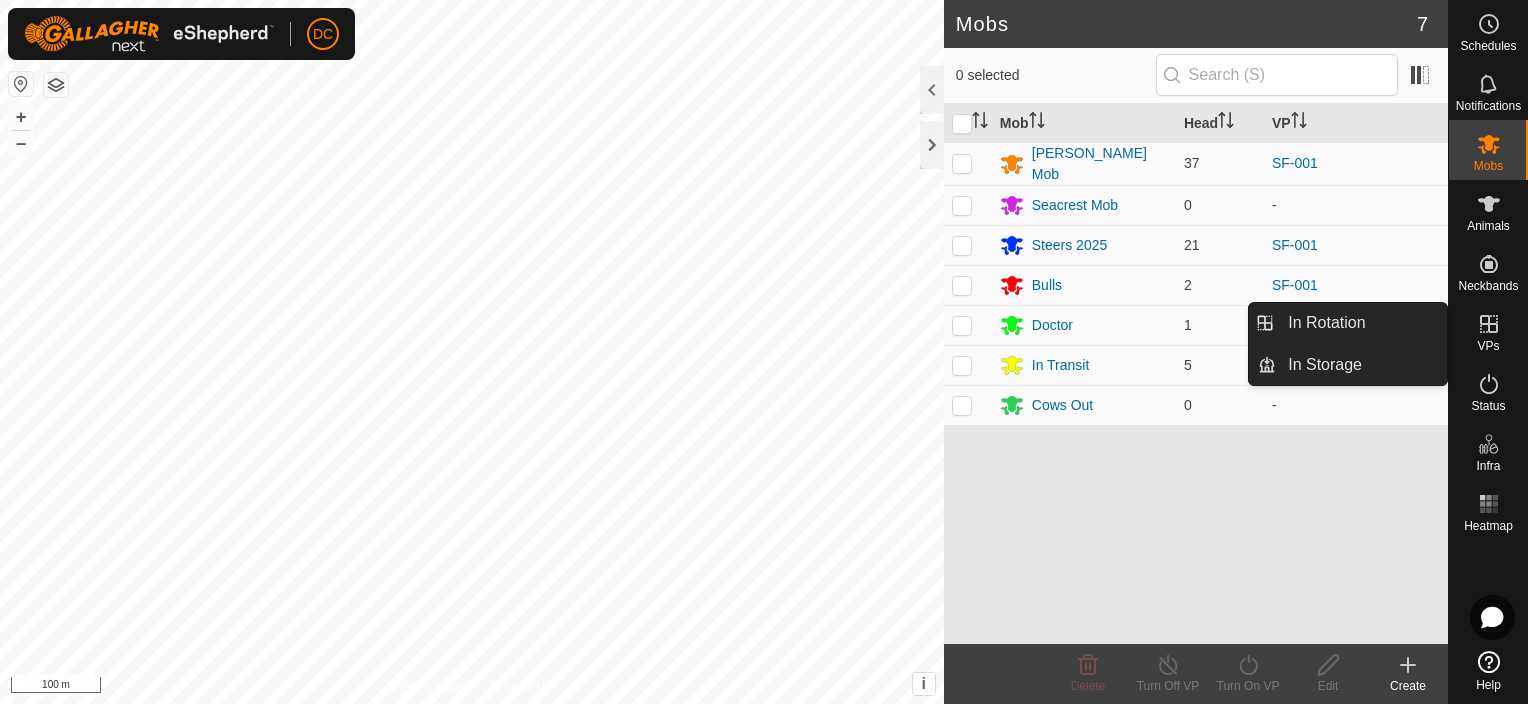 click at bounding box center [1489, 324] 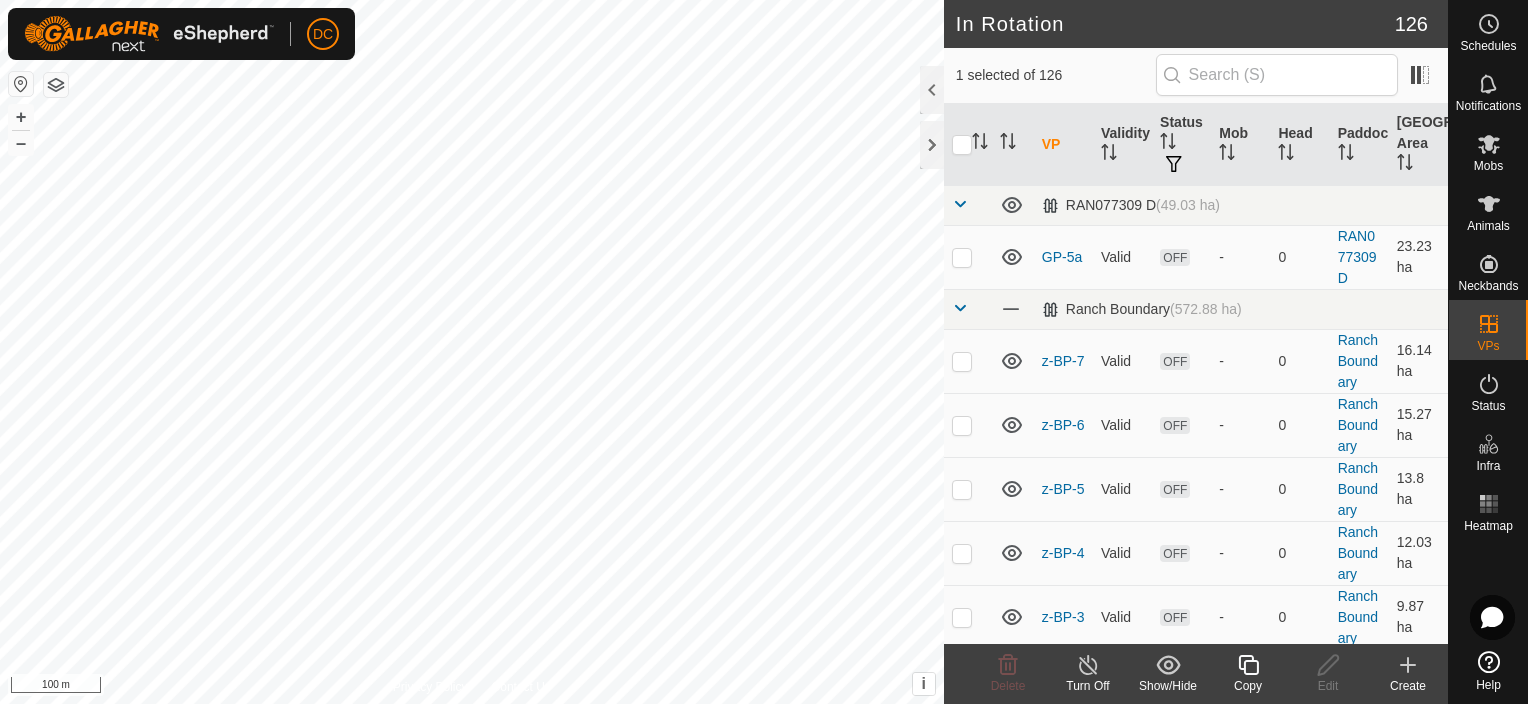 checkbox on "true" 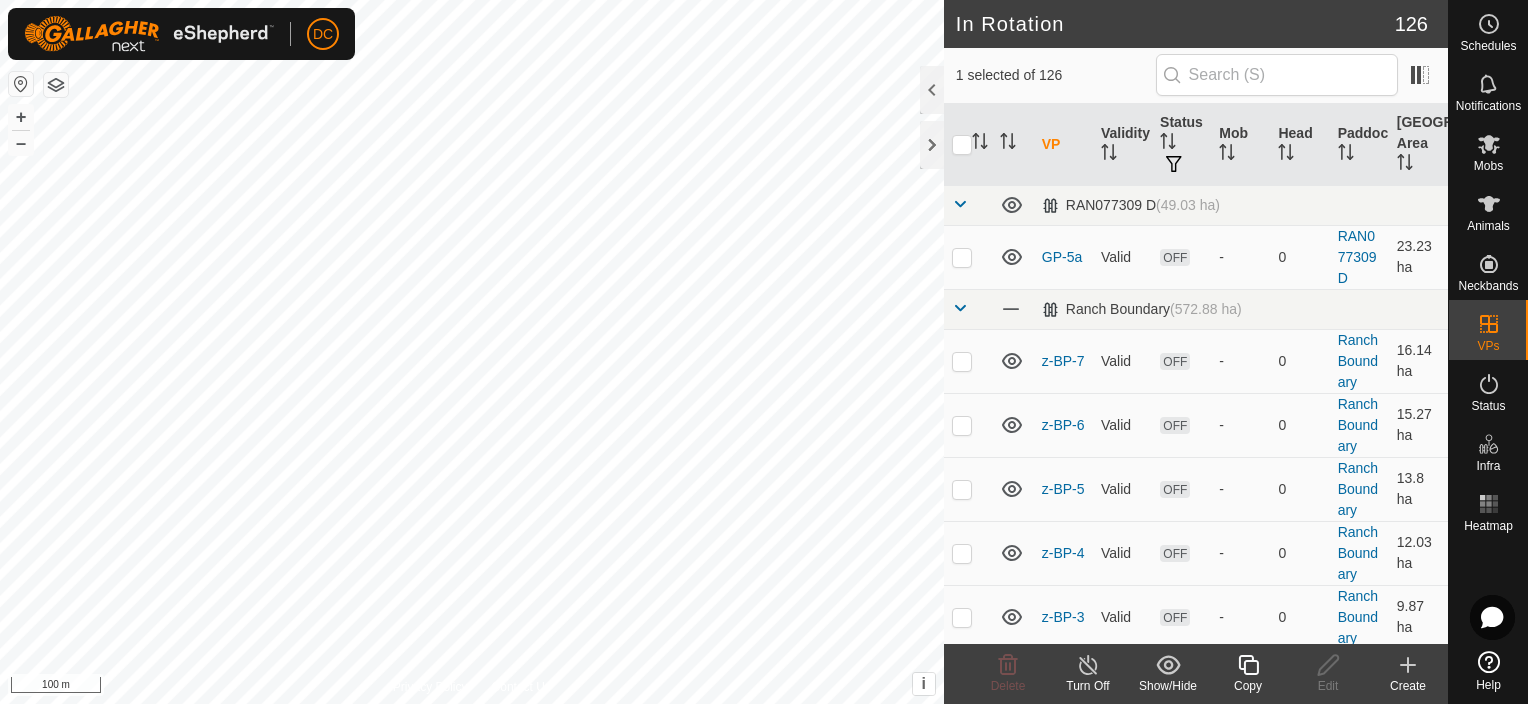 checkbox on "false" 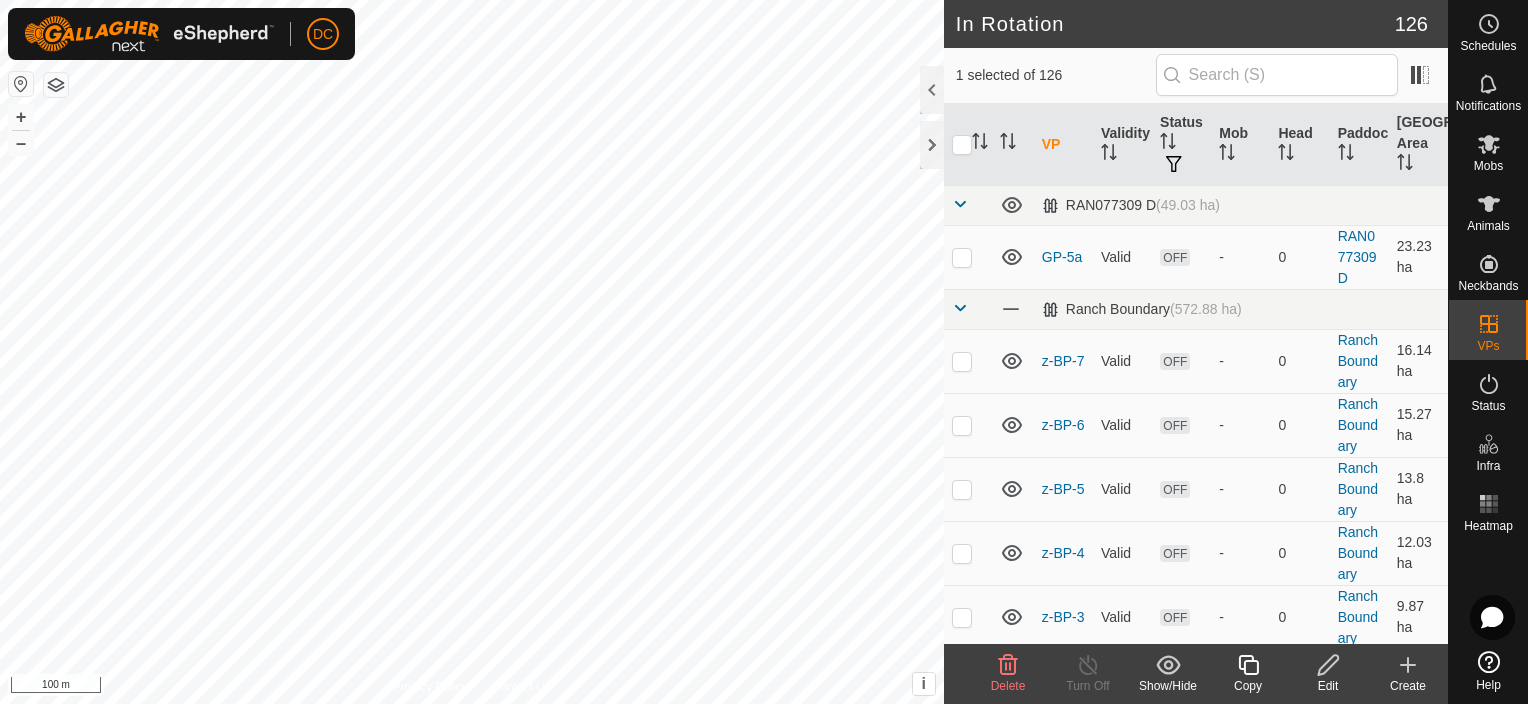 checkbox on "false" 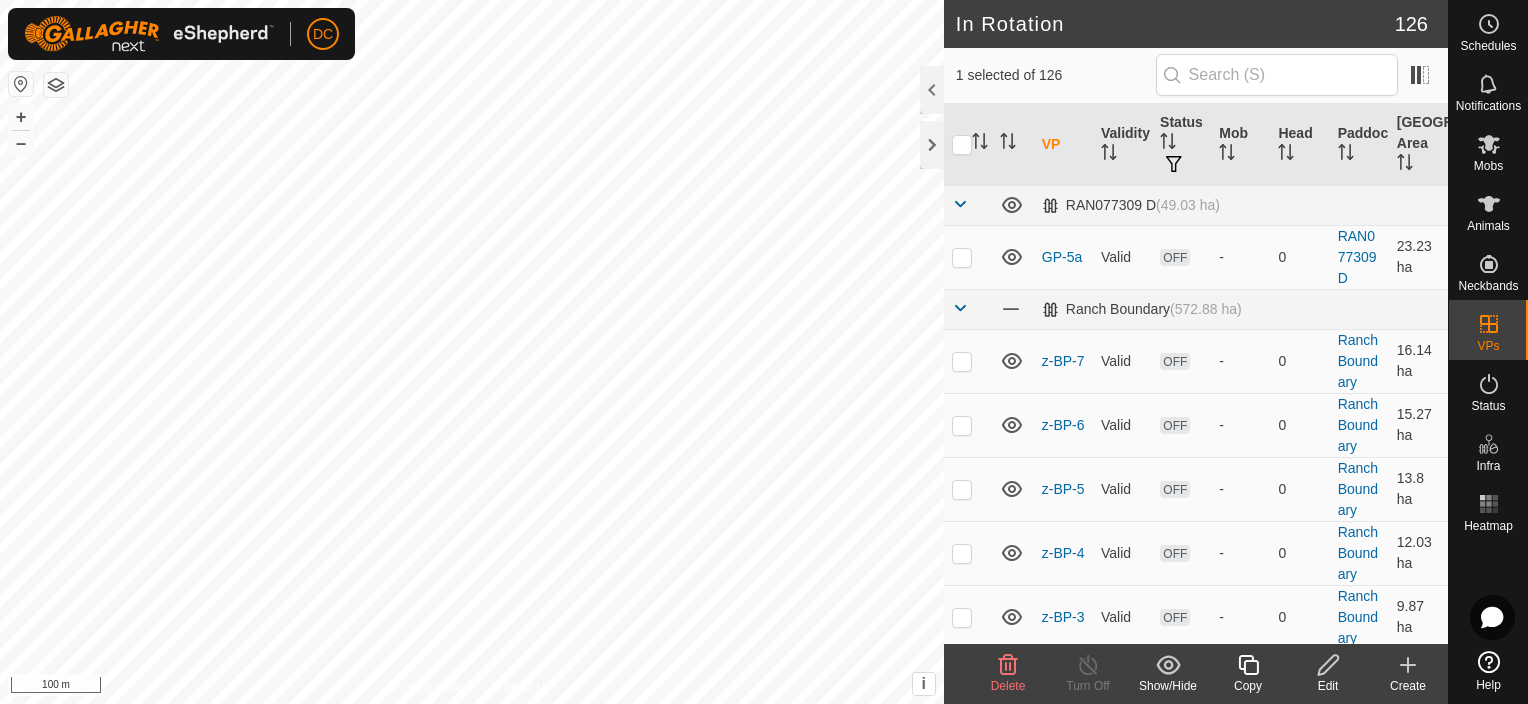 checkbox on "true" 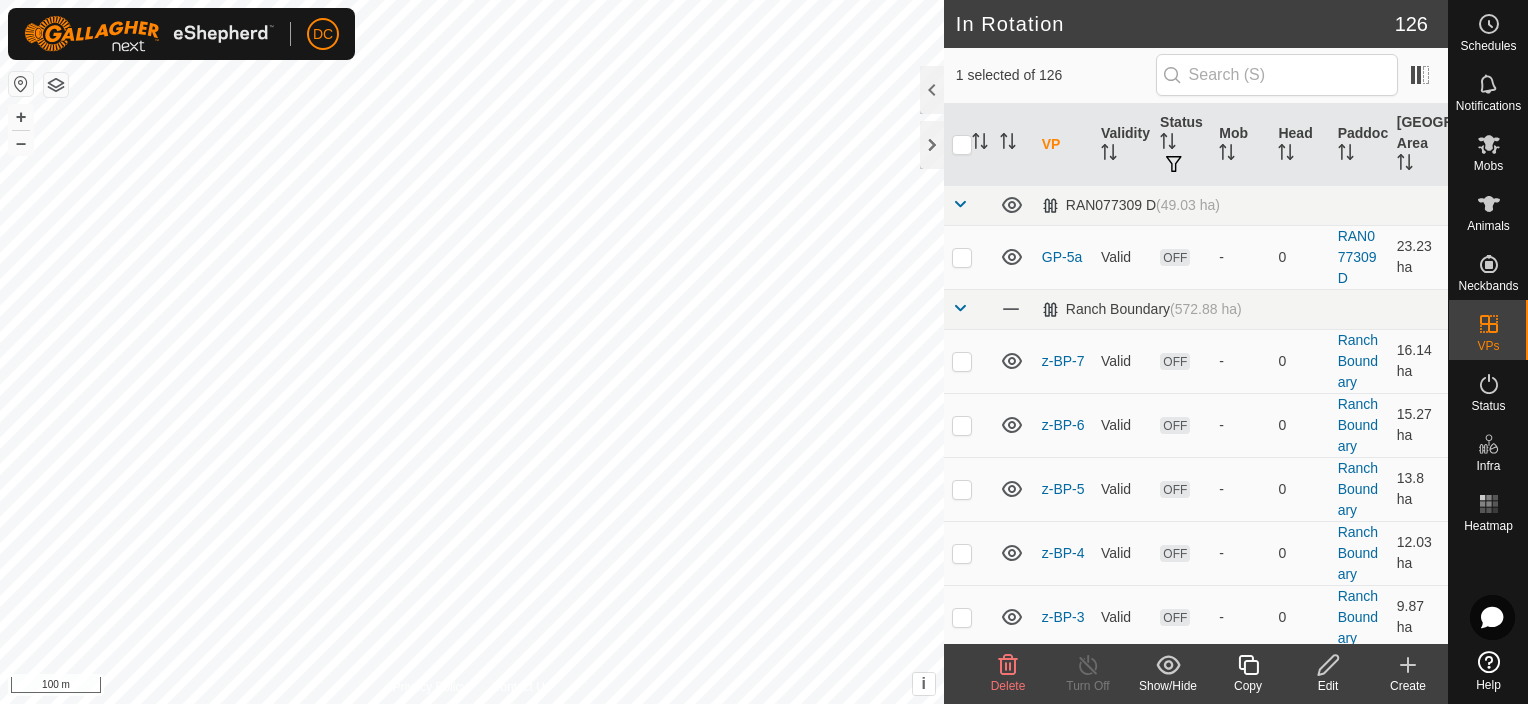 checkbox on "true" 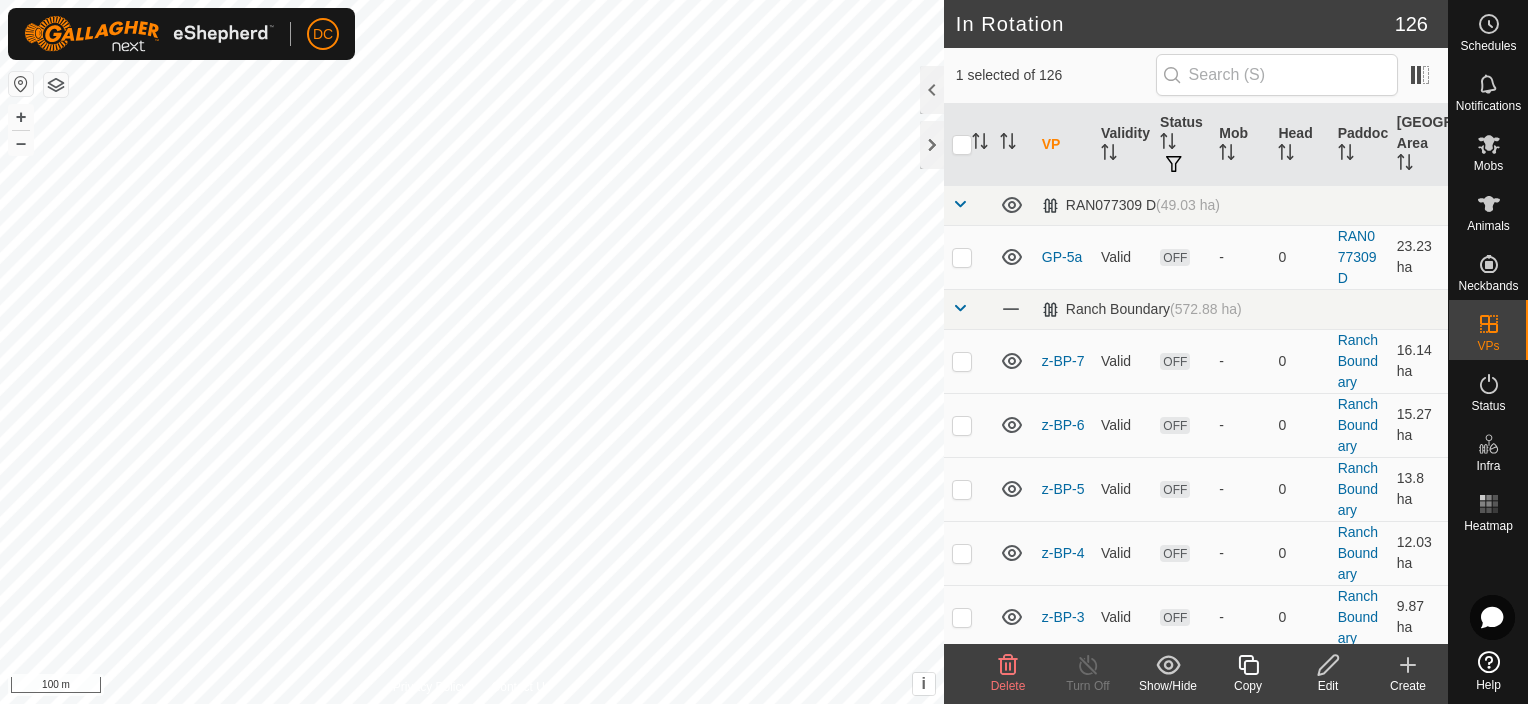 checkbox on "false" 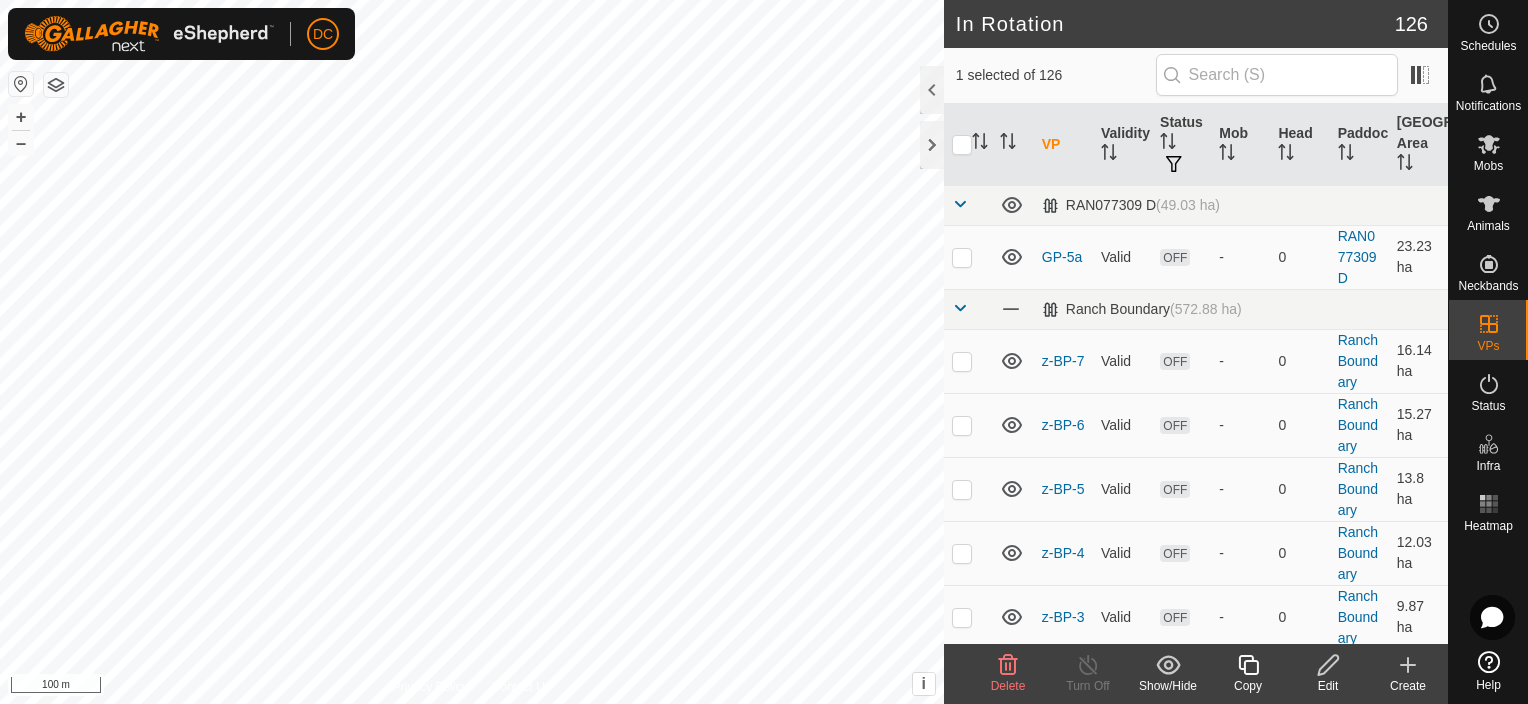 checkbox on "true" 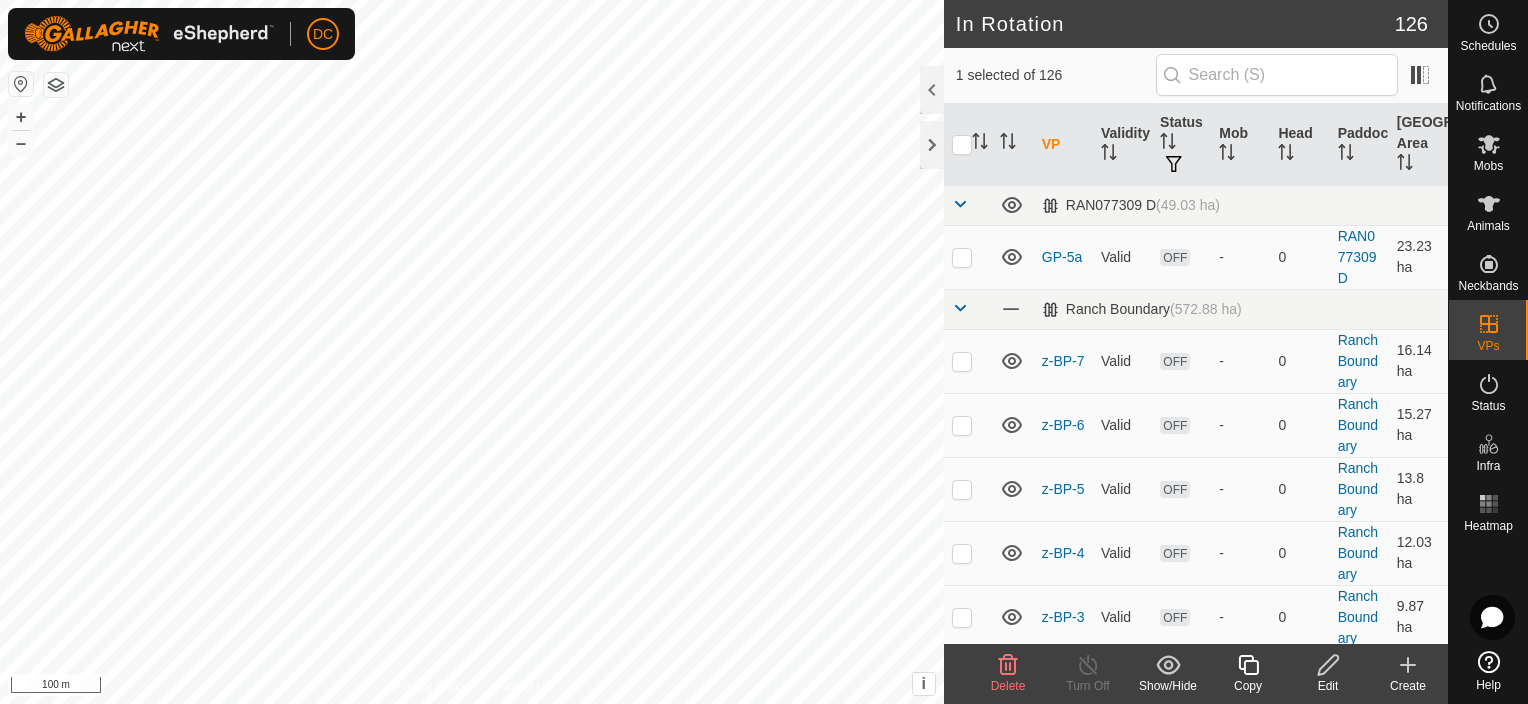 checkbox on "false" 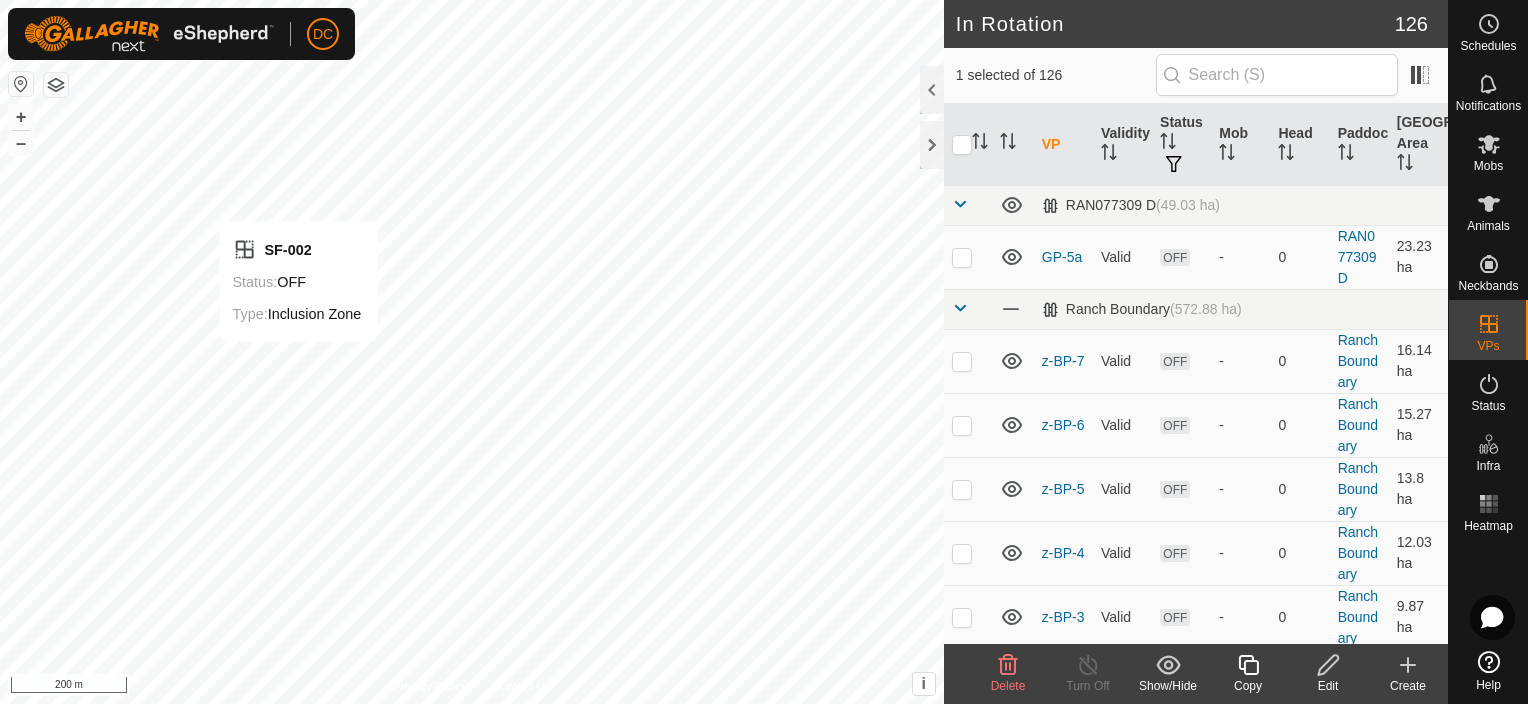 checkbox on "true" 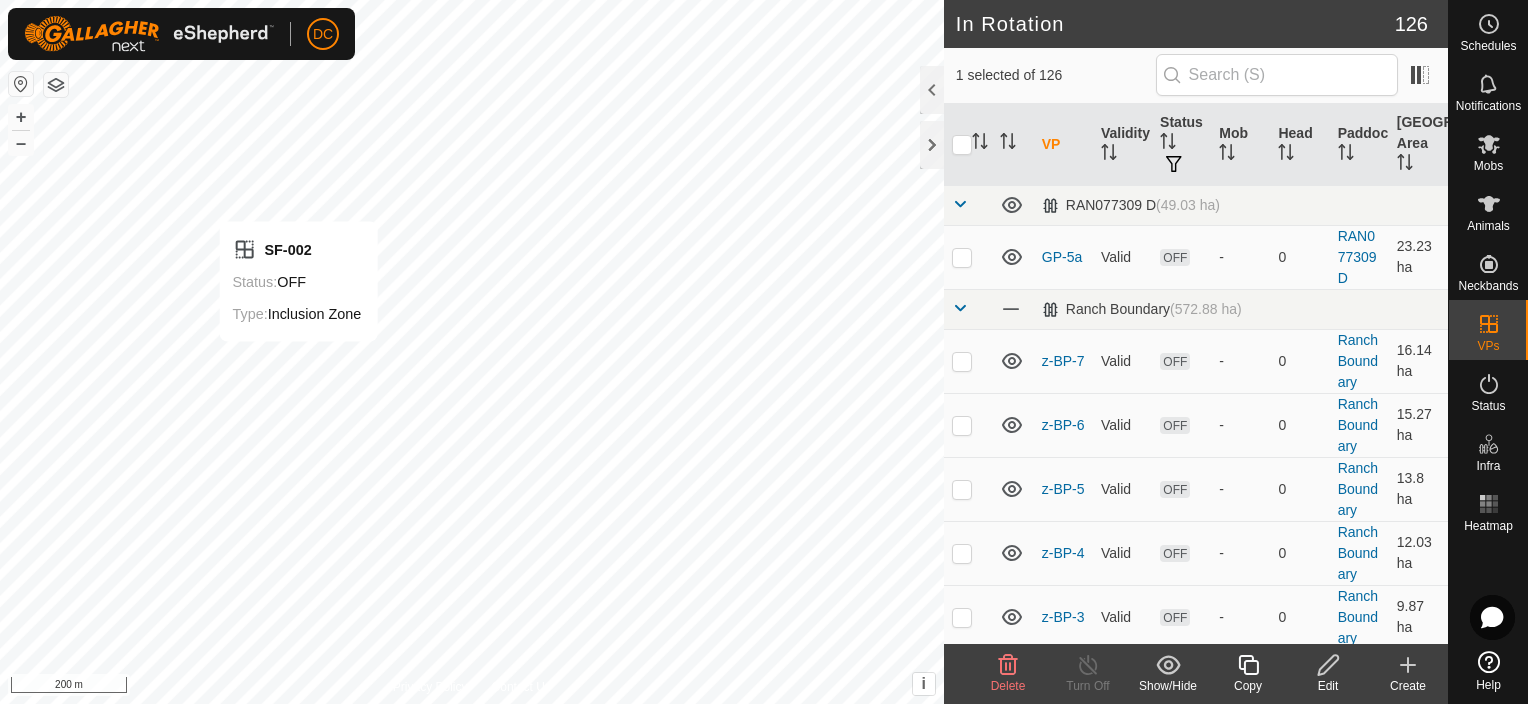 checkbox on "false" 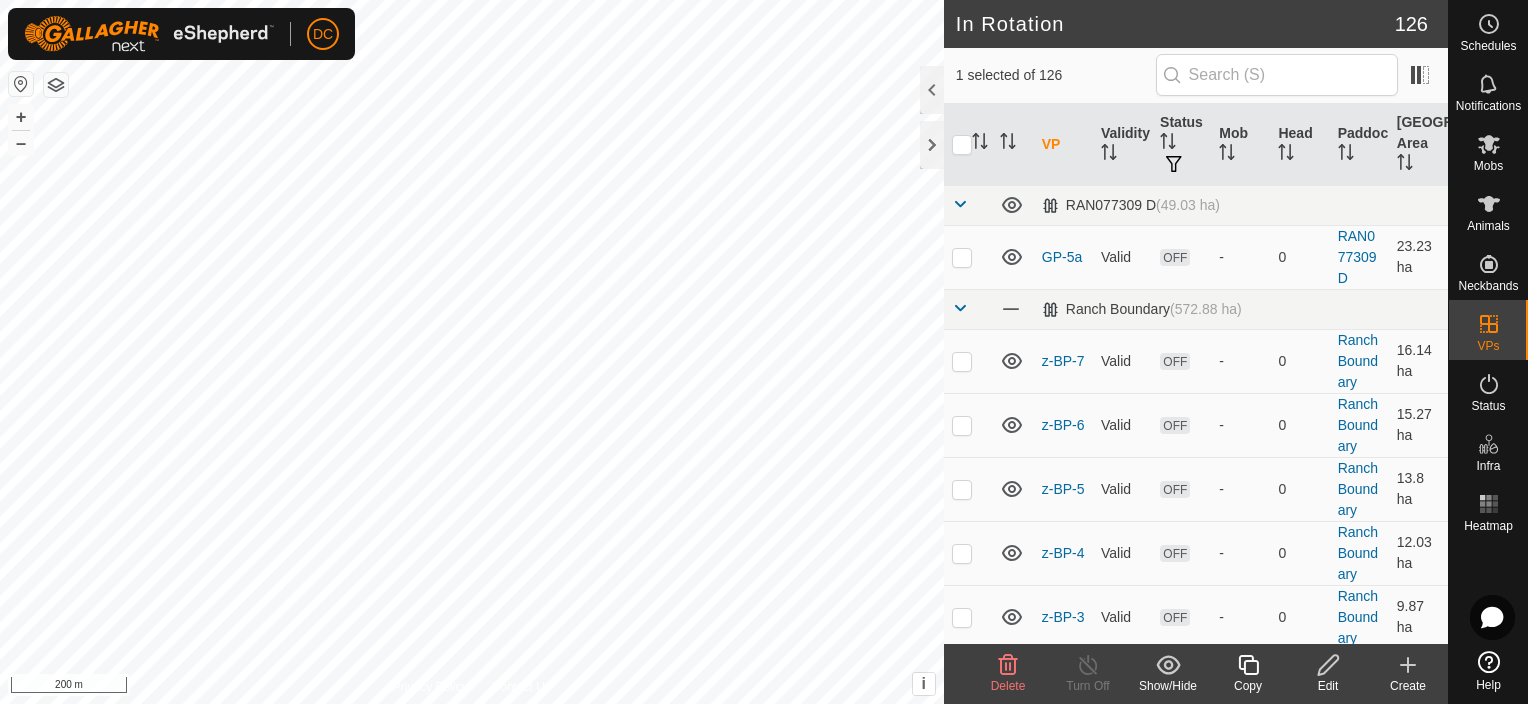 checkbox on "true" 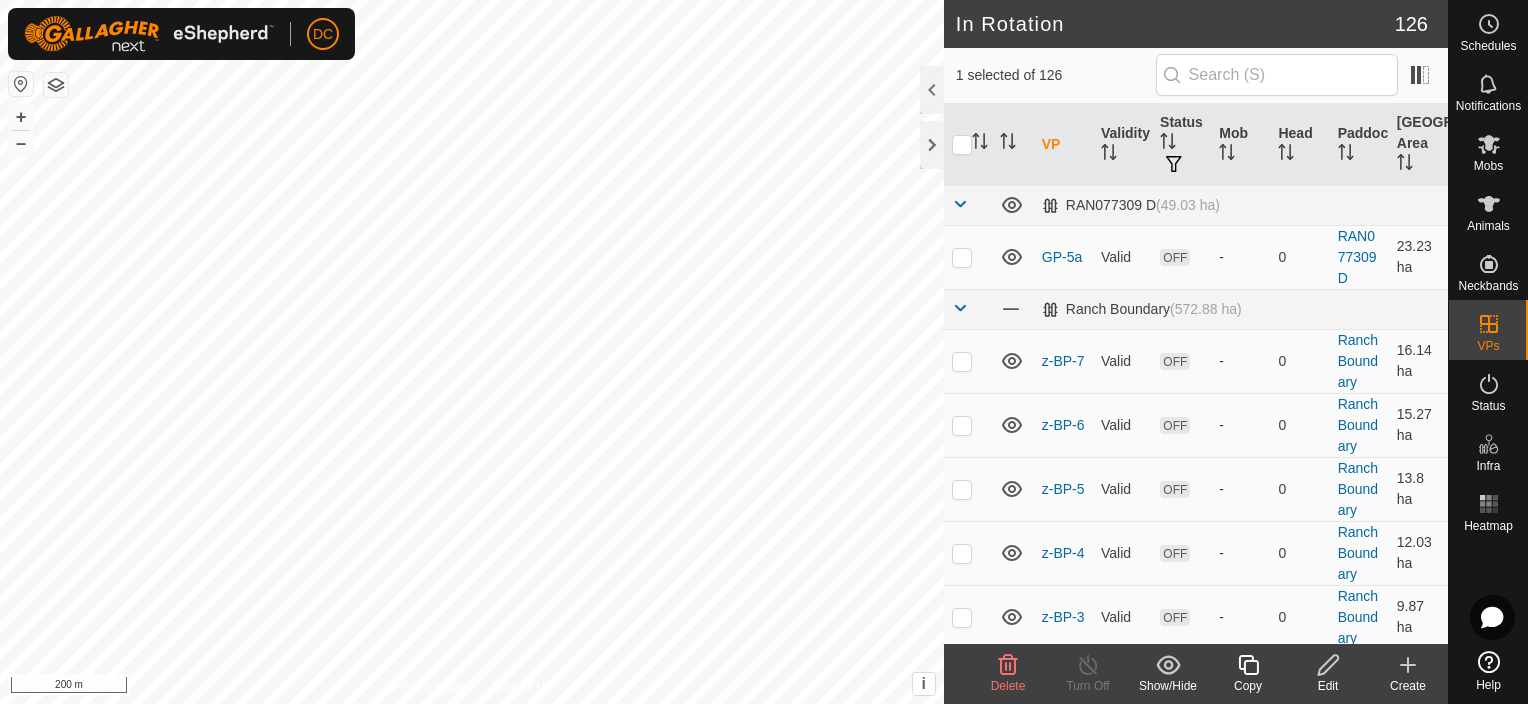 checkbox on "false" 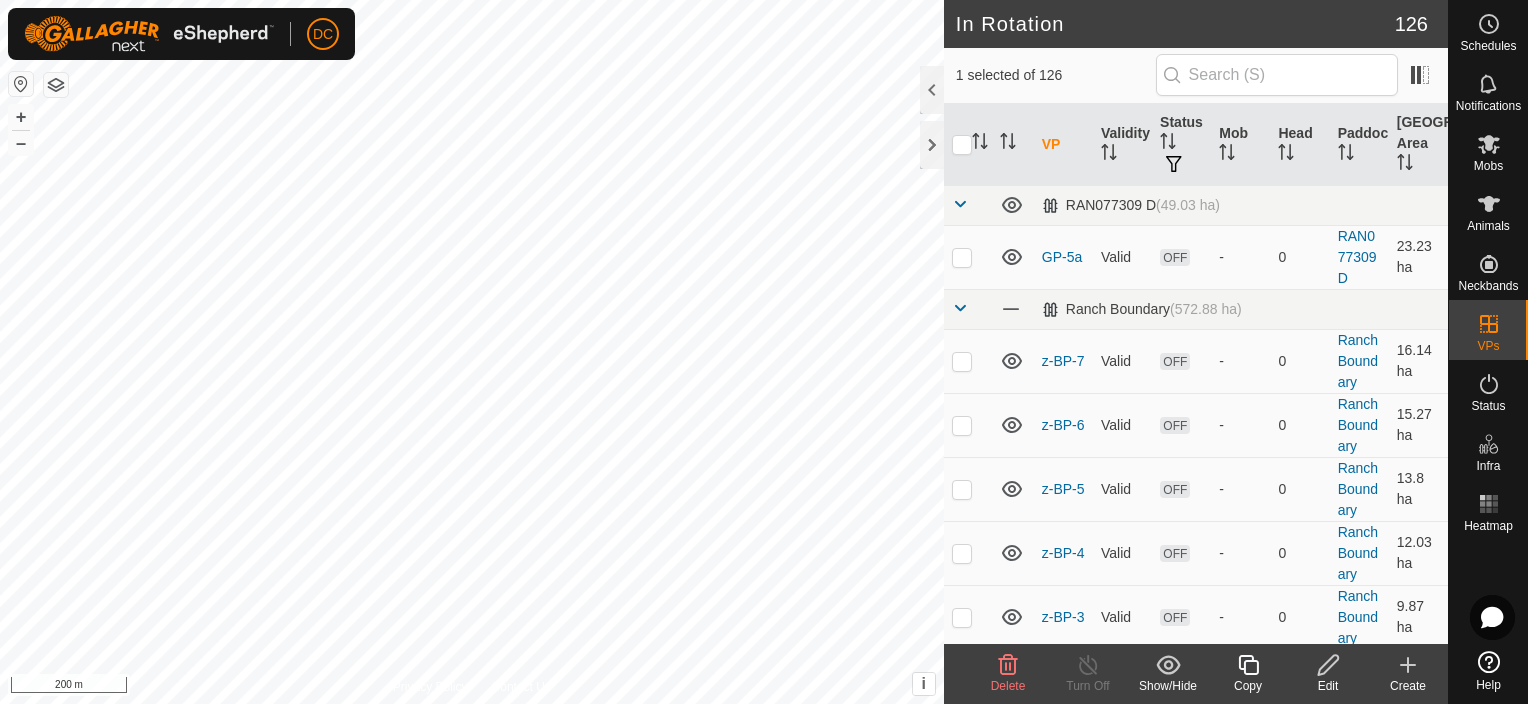 checkbox on "false" 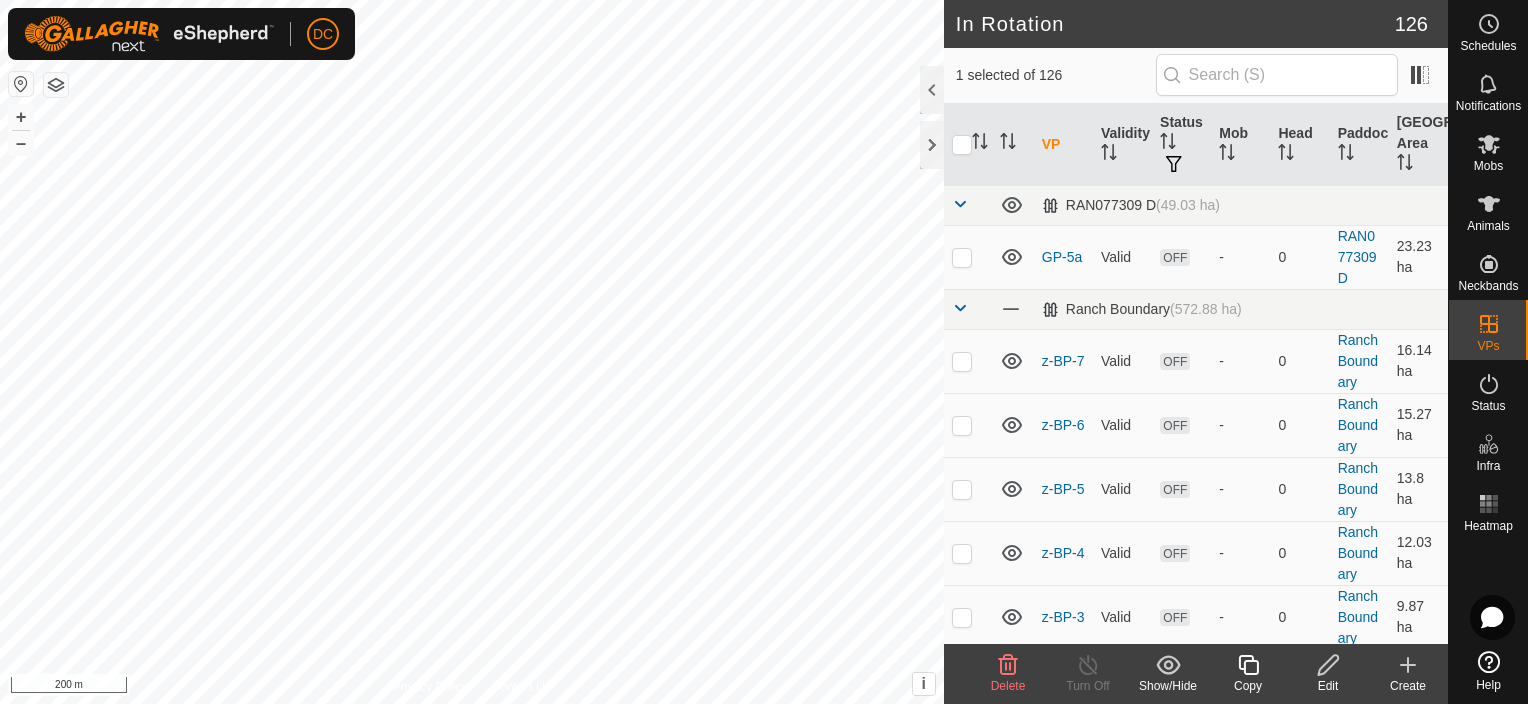 checkbox on "true" 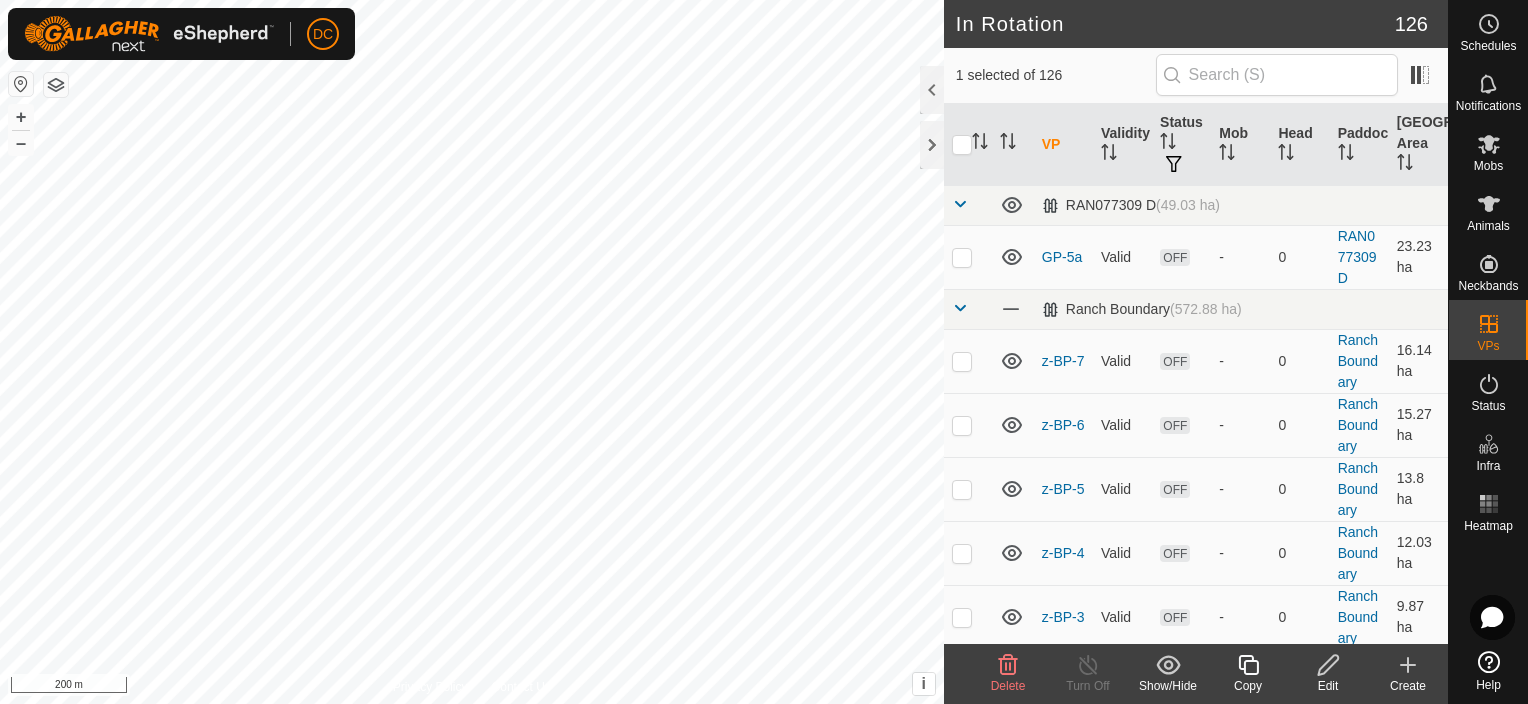 checkbox on "true" 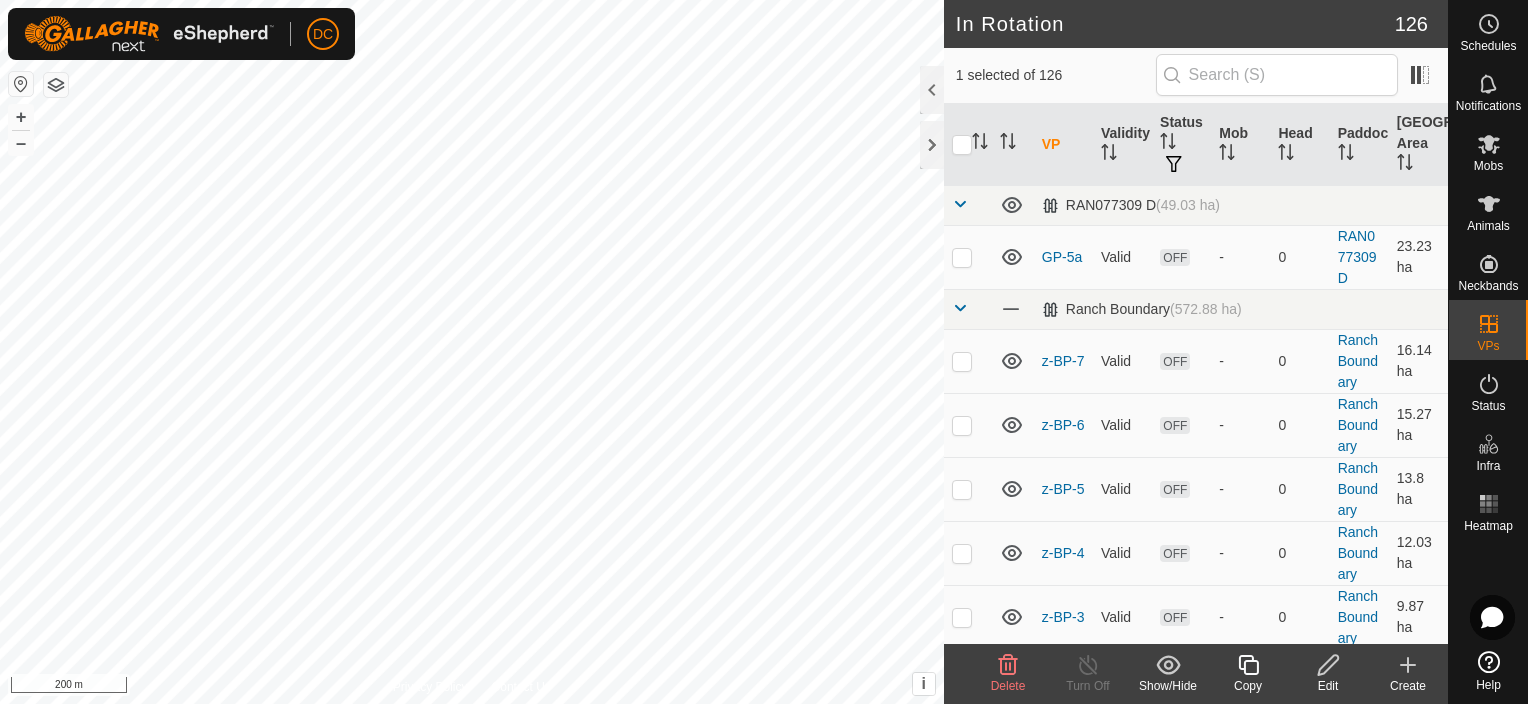 checkbox on "false" 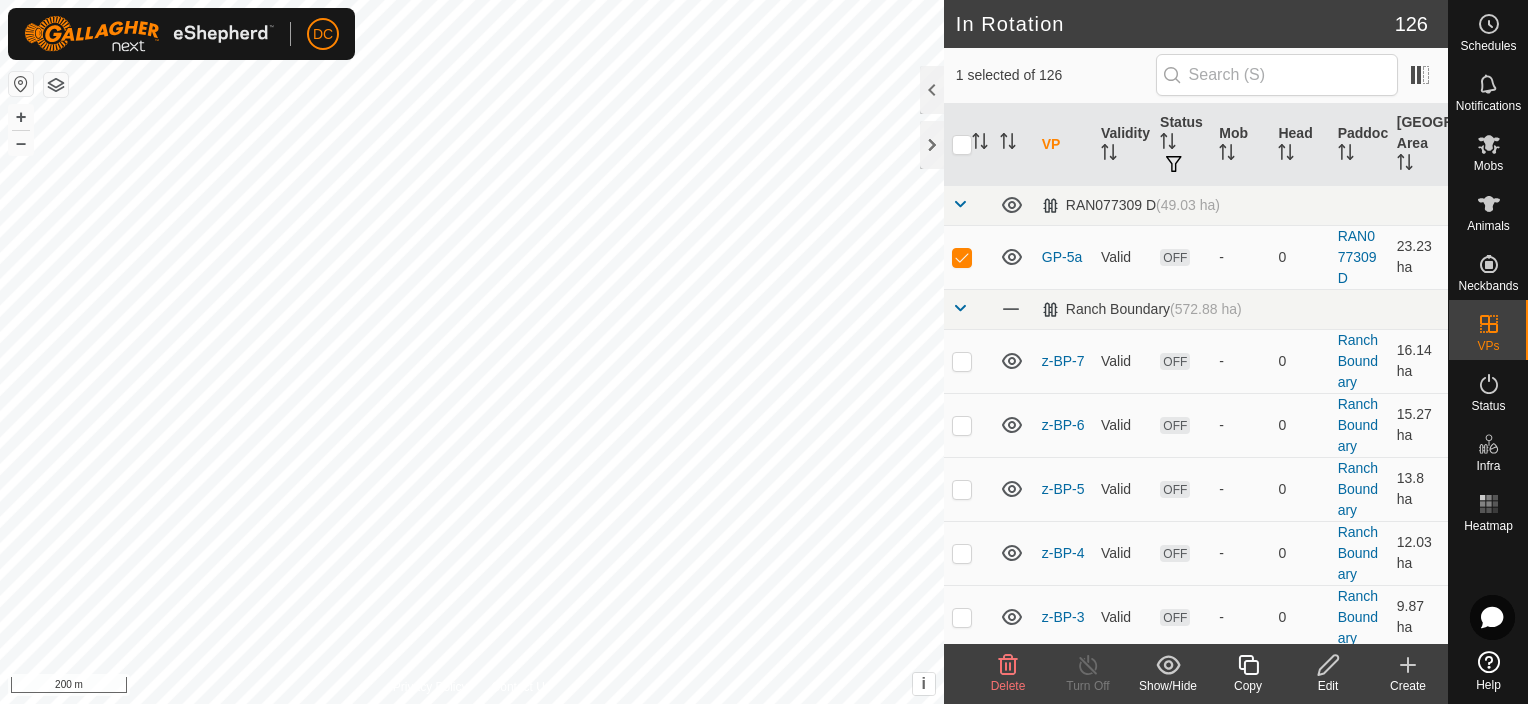 checkbox on "false" 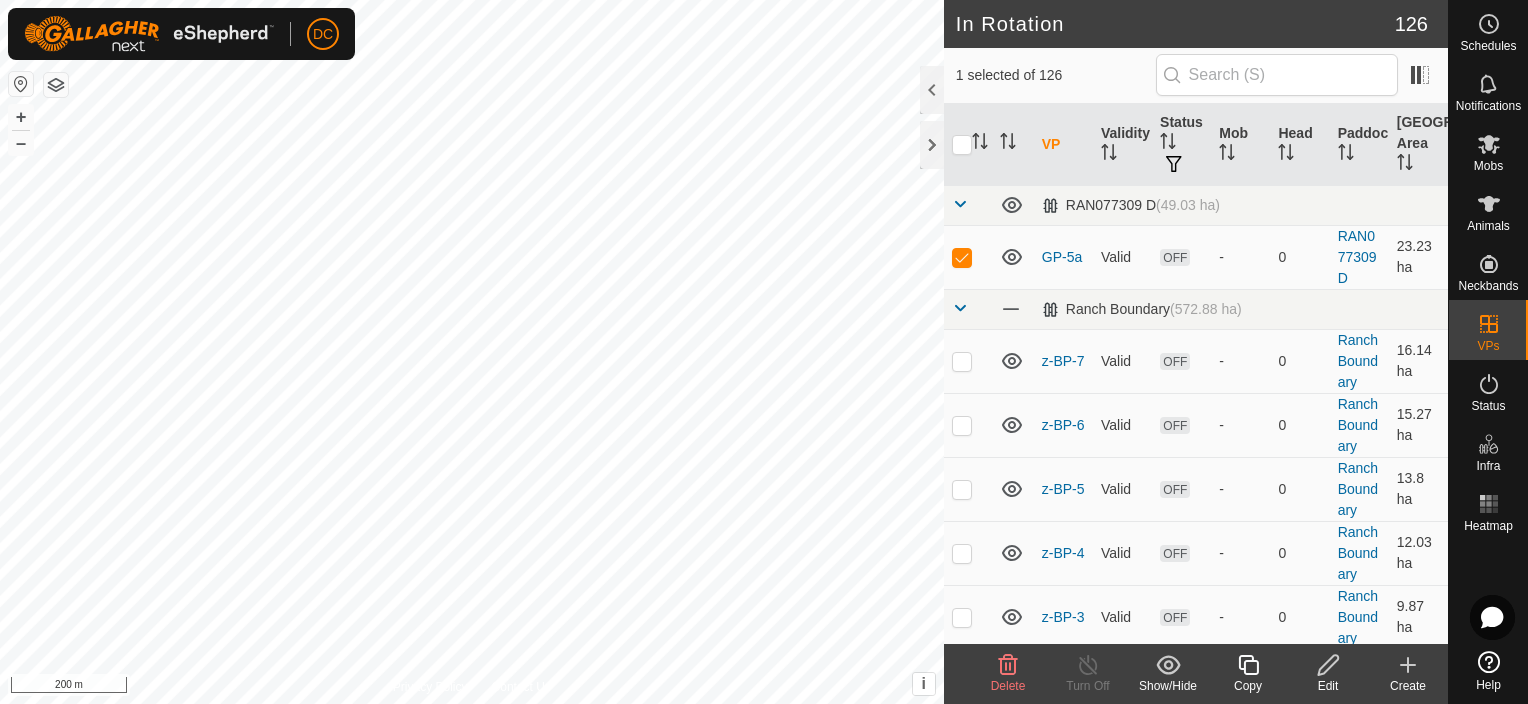 checkbox on "true" 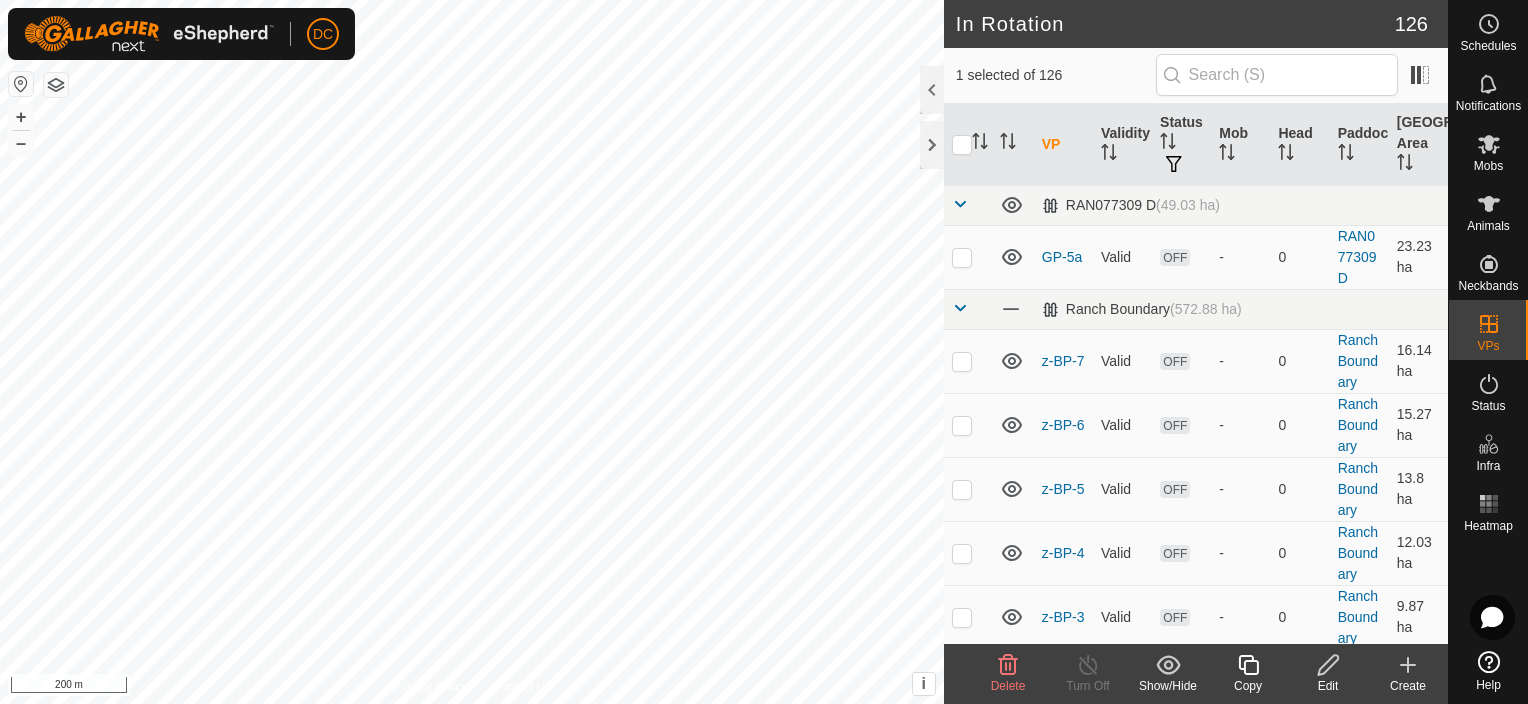 checkbox on "true" 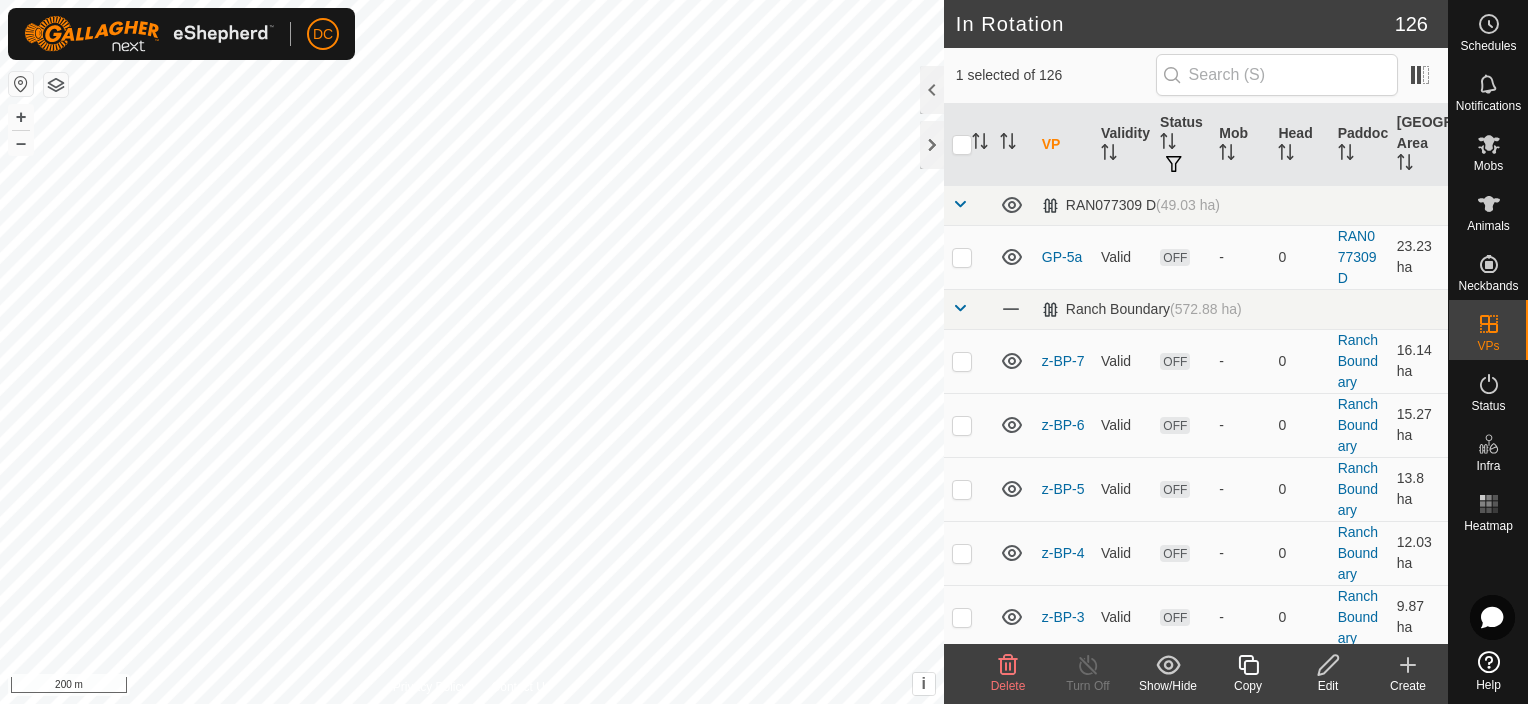 checkbox on "false" 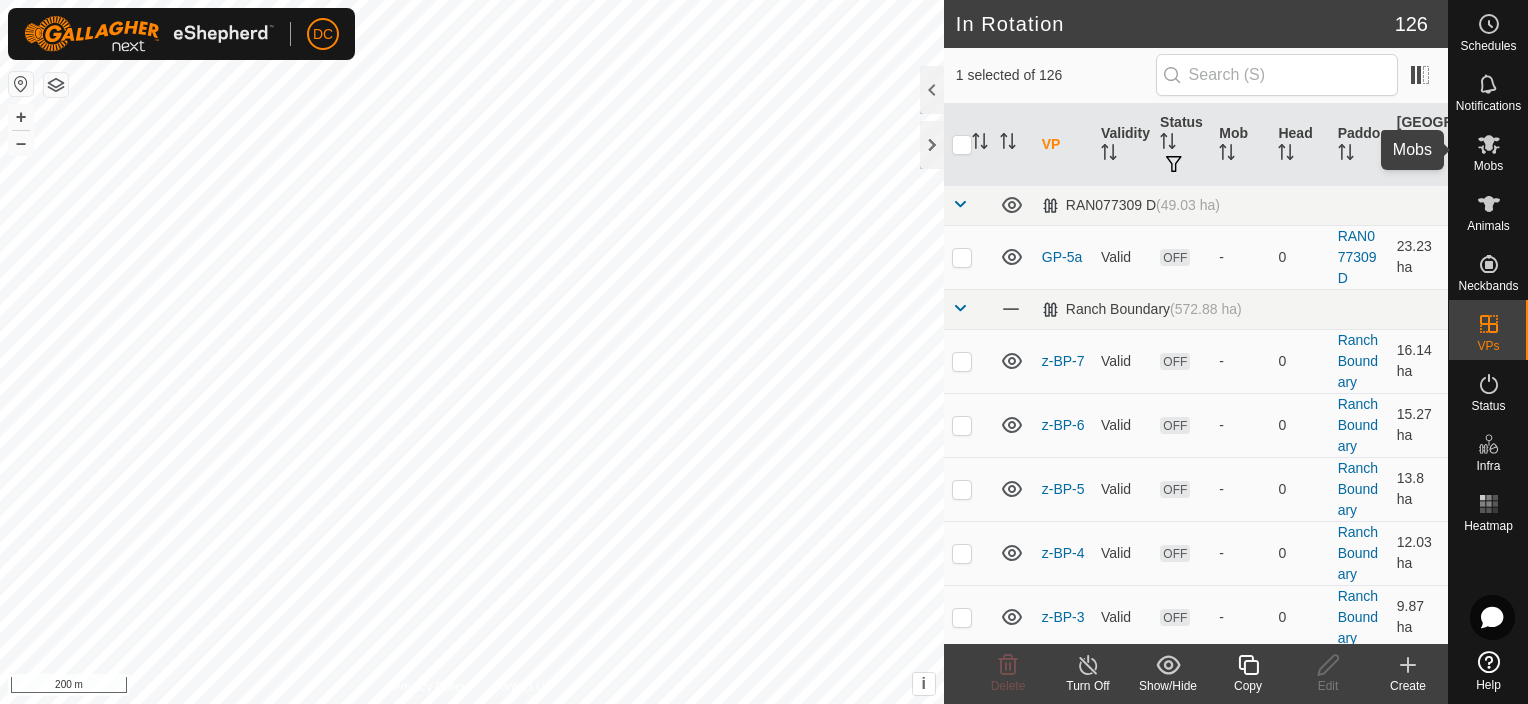 click at bounding box center (1489, 144) 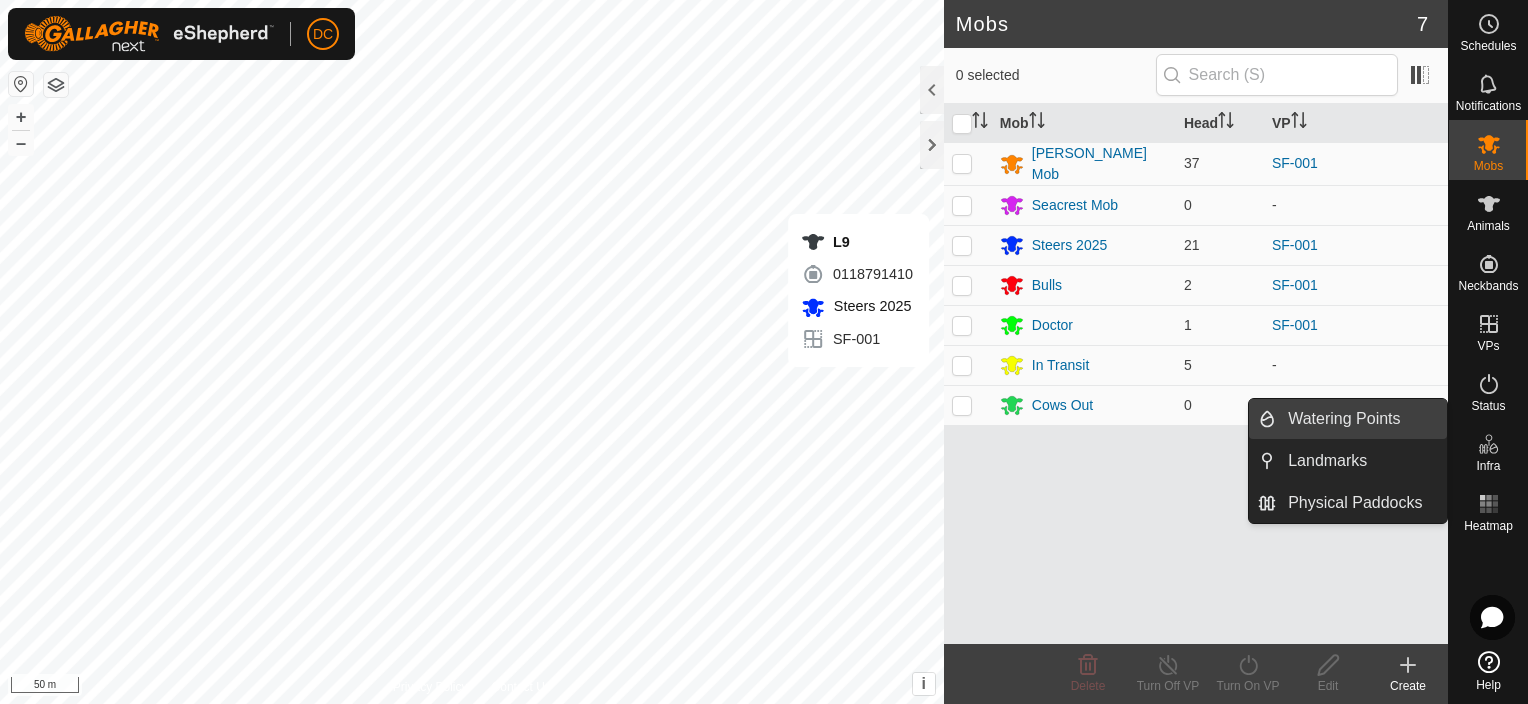 click on "Watering Points" at bounding box center [1361, 419] 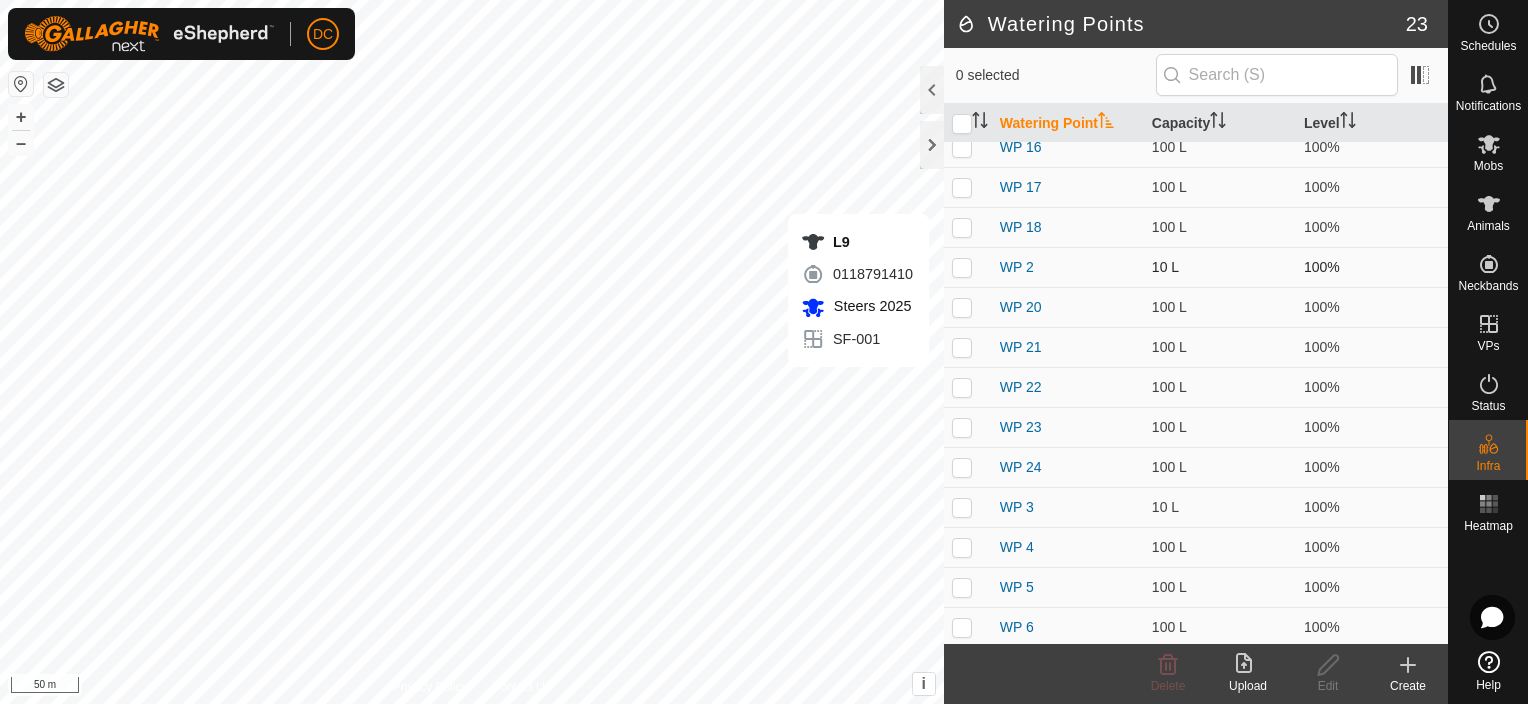 scroll, scrollTop: 300, scrollLeft: 0, axis: vertical 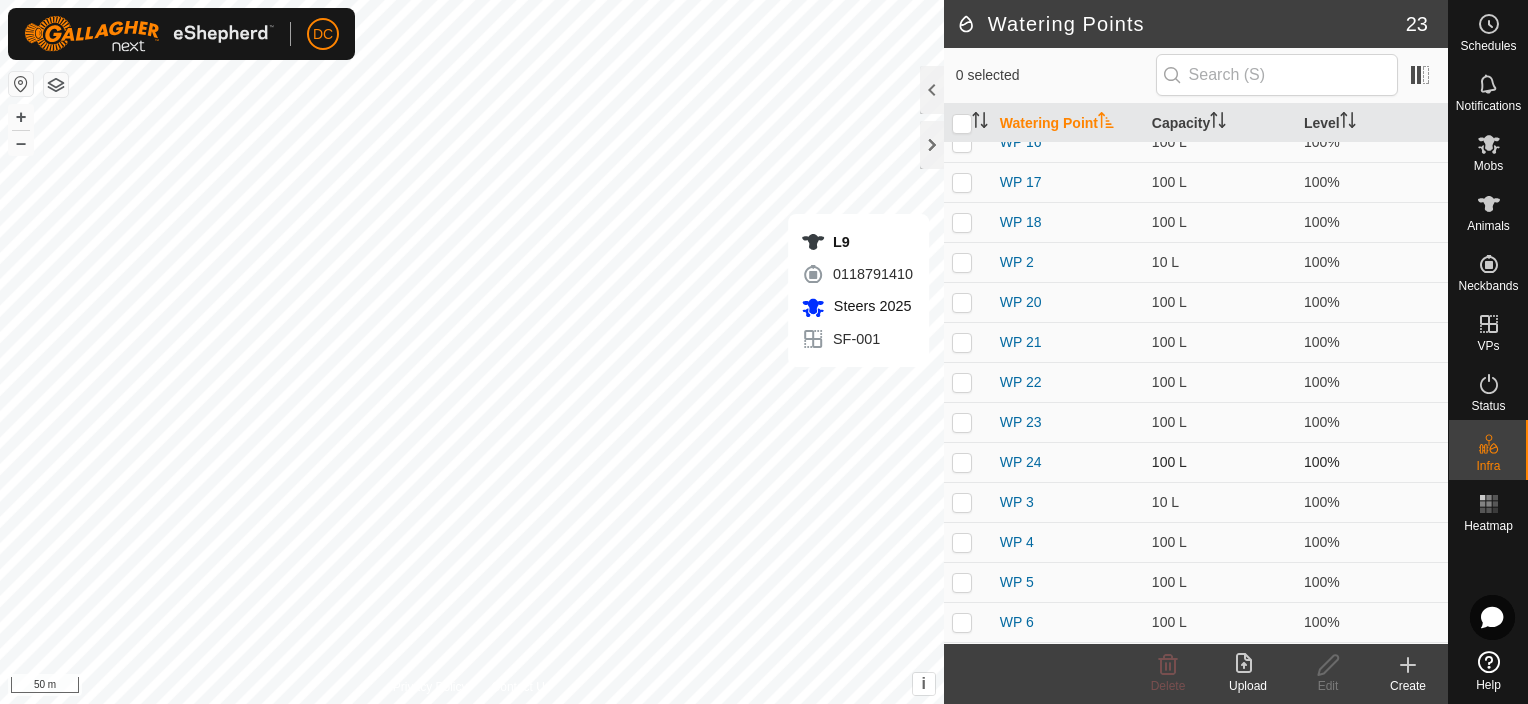 click at bounding box center [962, 462] 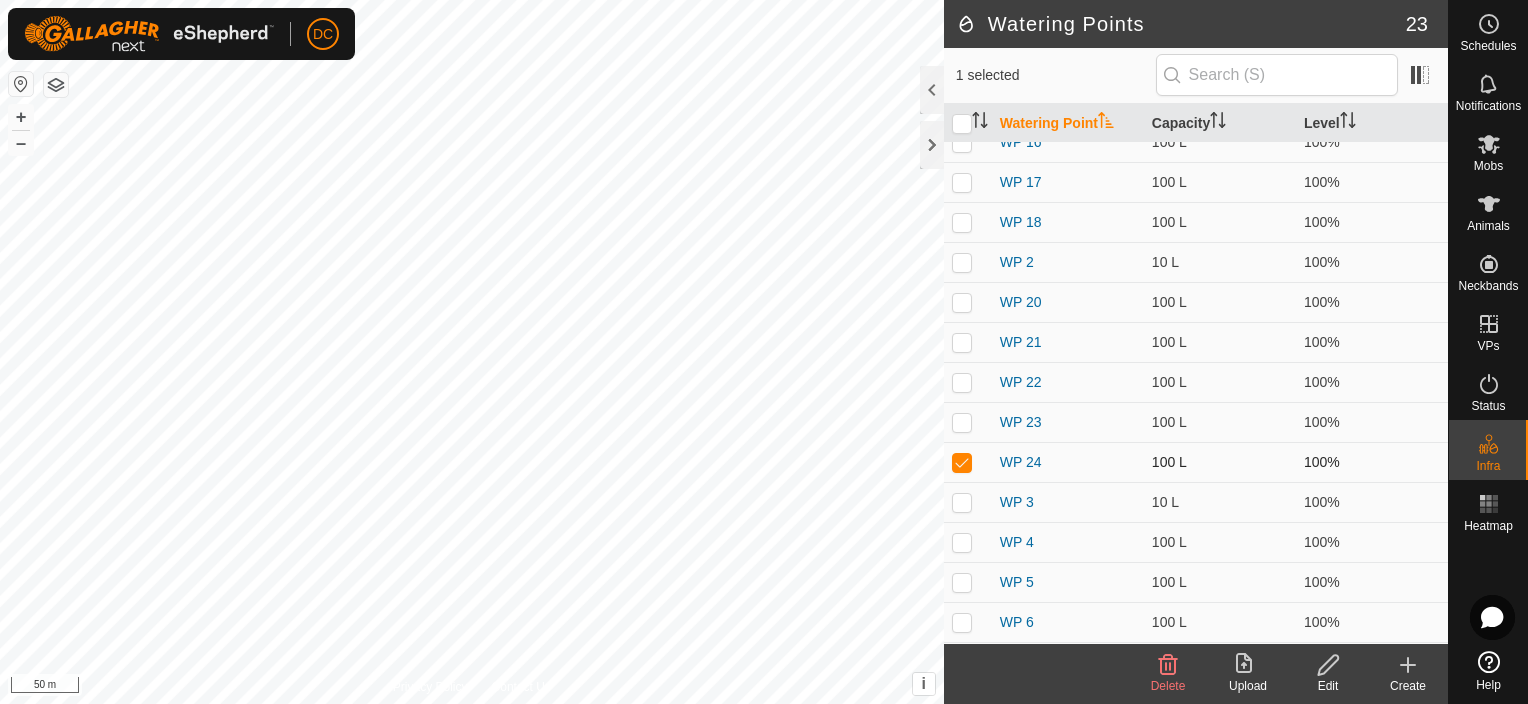 click at bounding box center [962, 462] 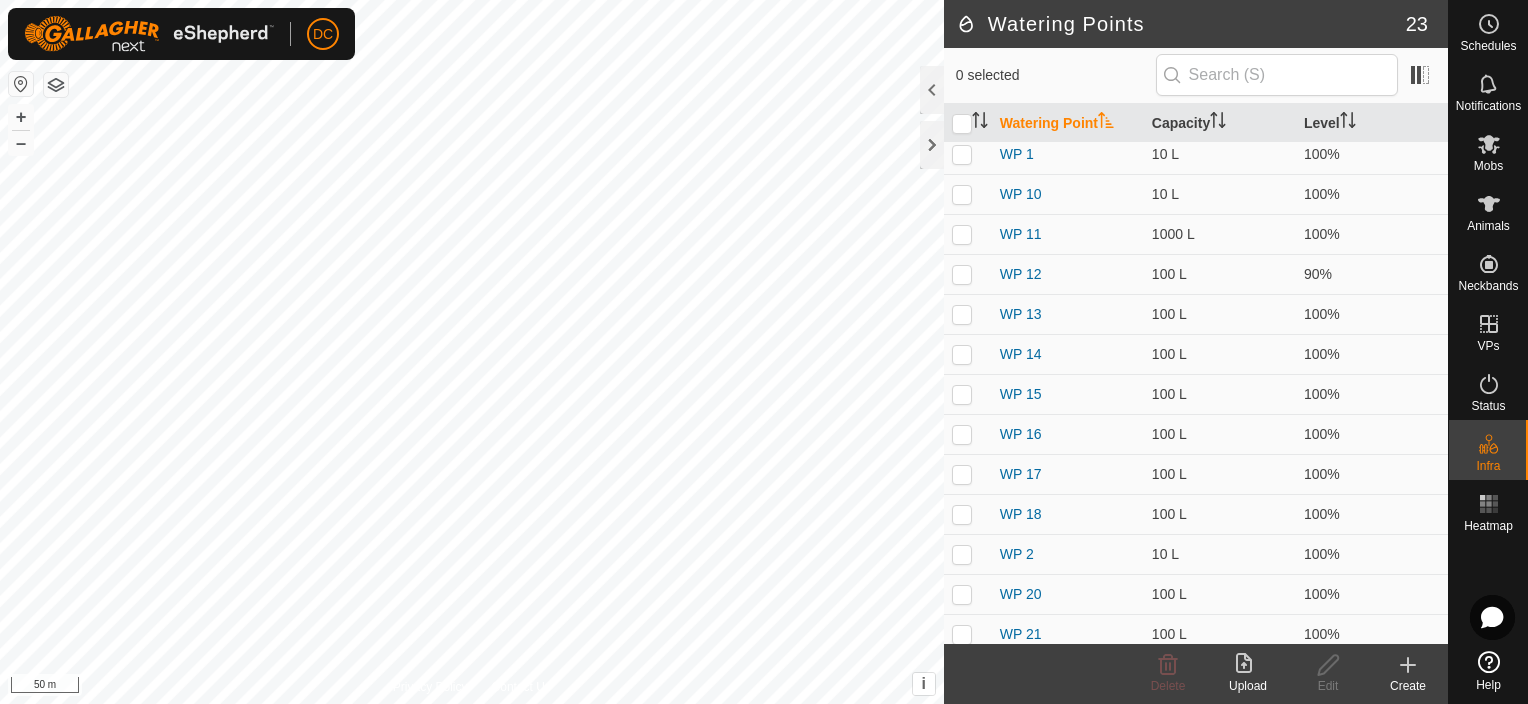 scroll, scrollTop: 0, scrollLeft: 0, axis: both 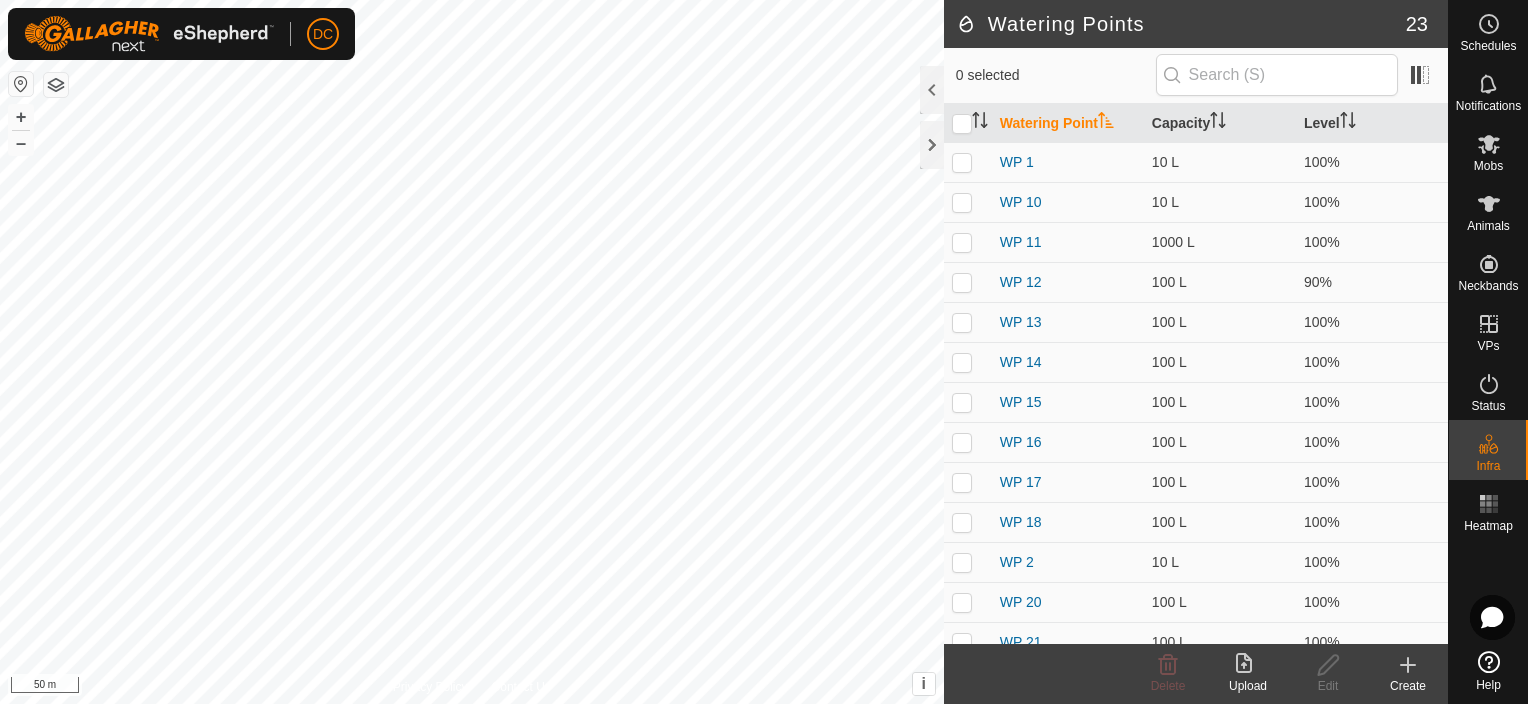 click 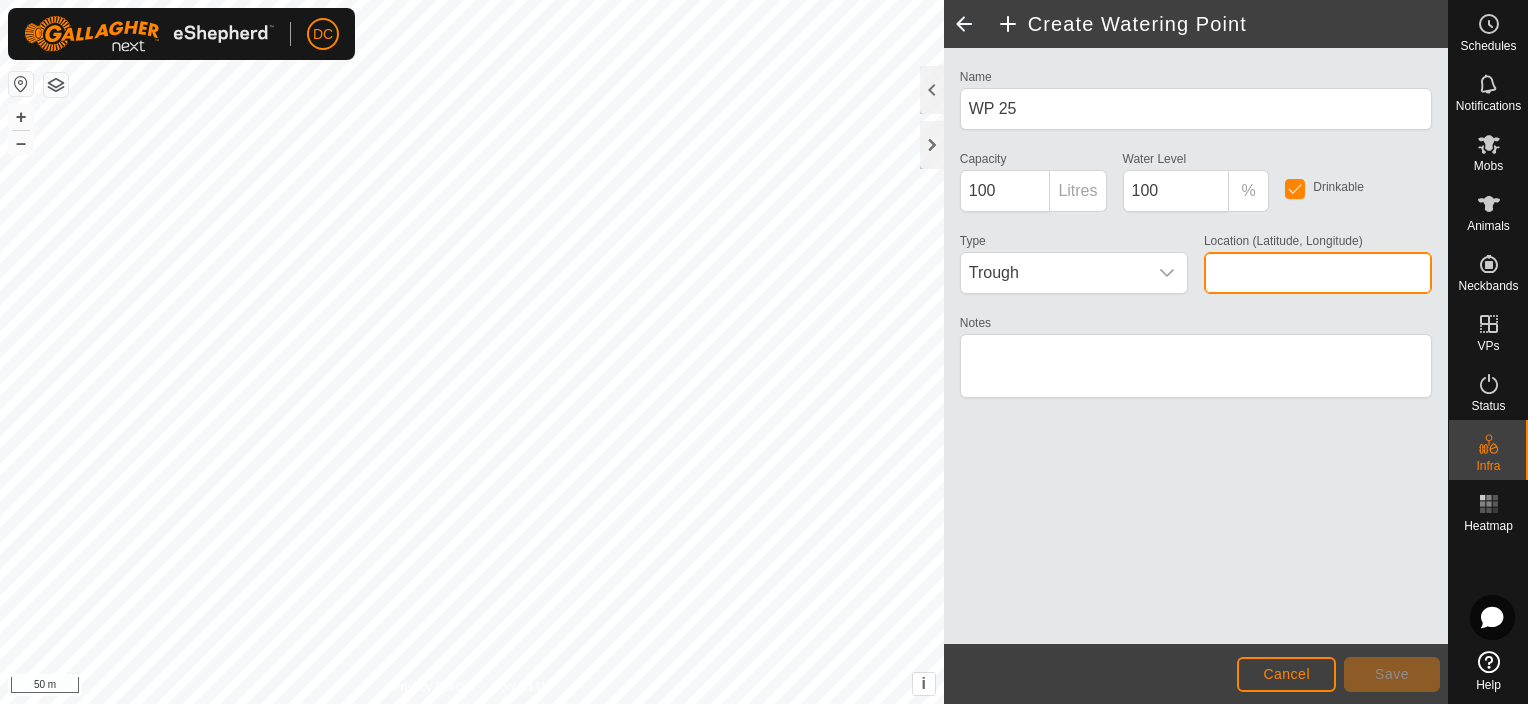 click on "Location (Latitude, Longitude)" at bounding box center [1318, 273] 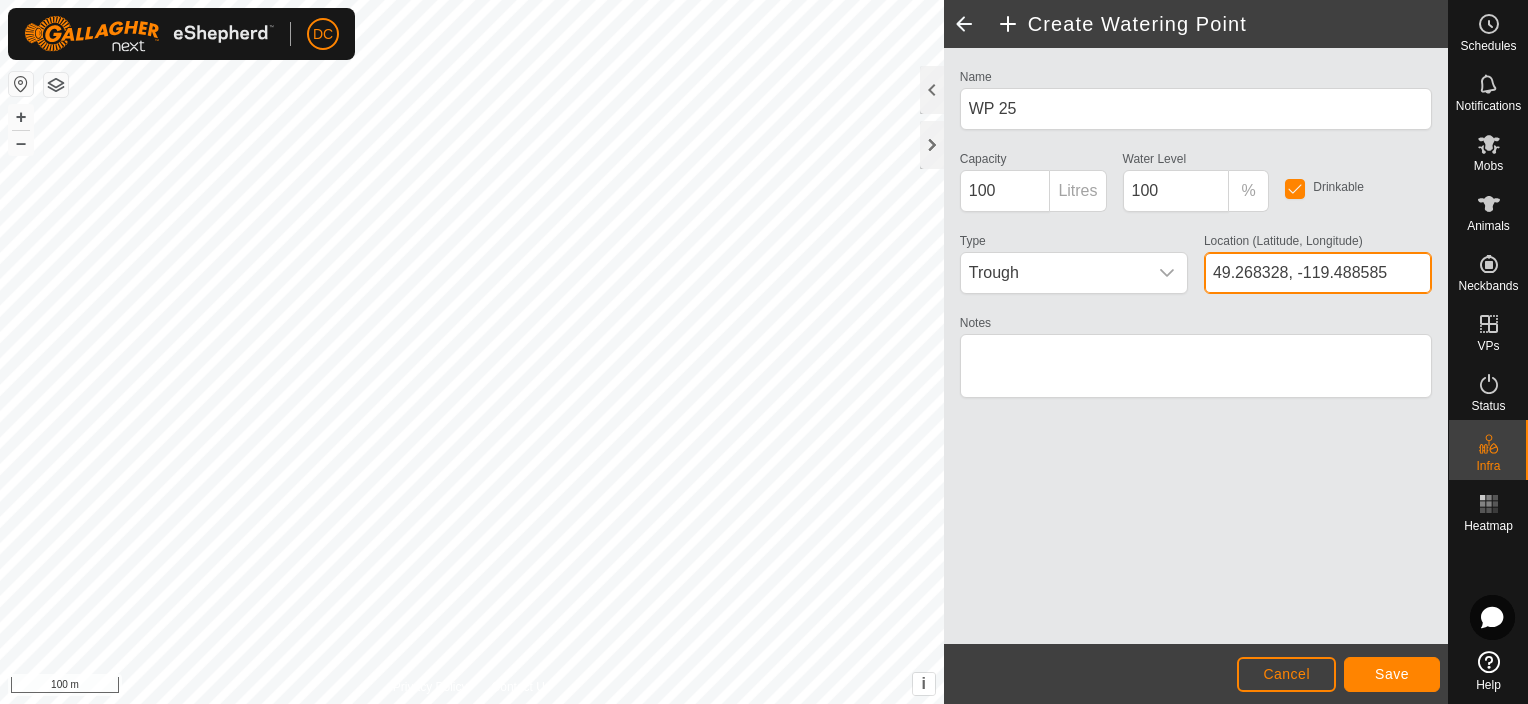 click on "49.268328, -119.488585" at bounding box center [1318, 273] 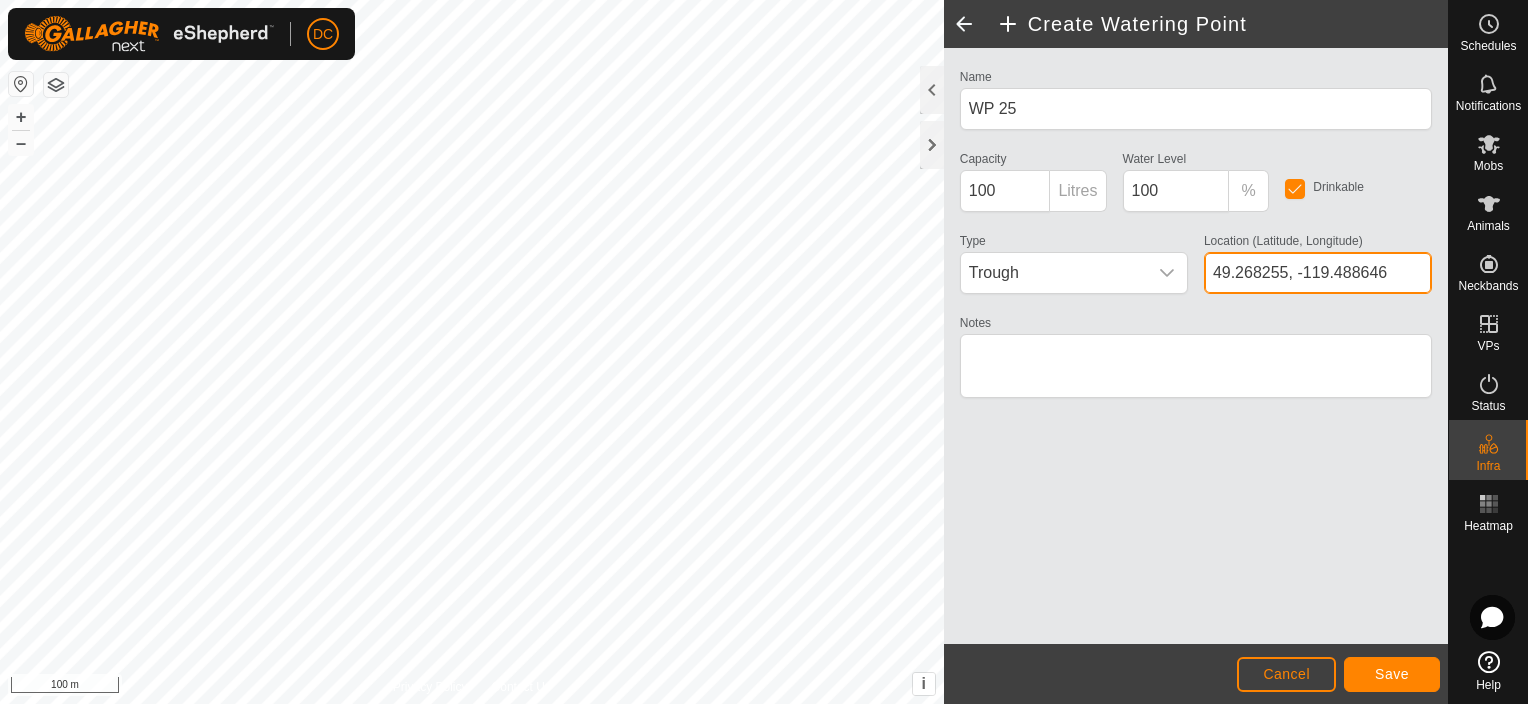 click on "49.268255, -119.488646" at bounding box center (1318, 273) 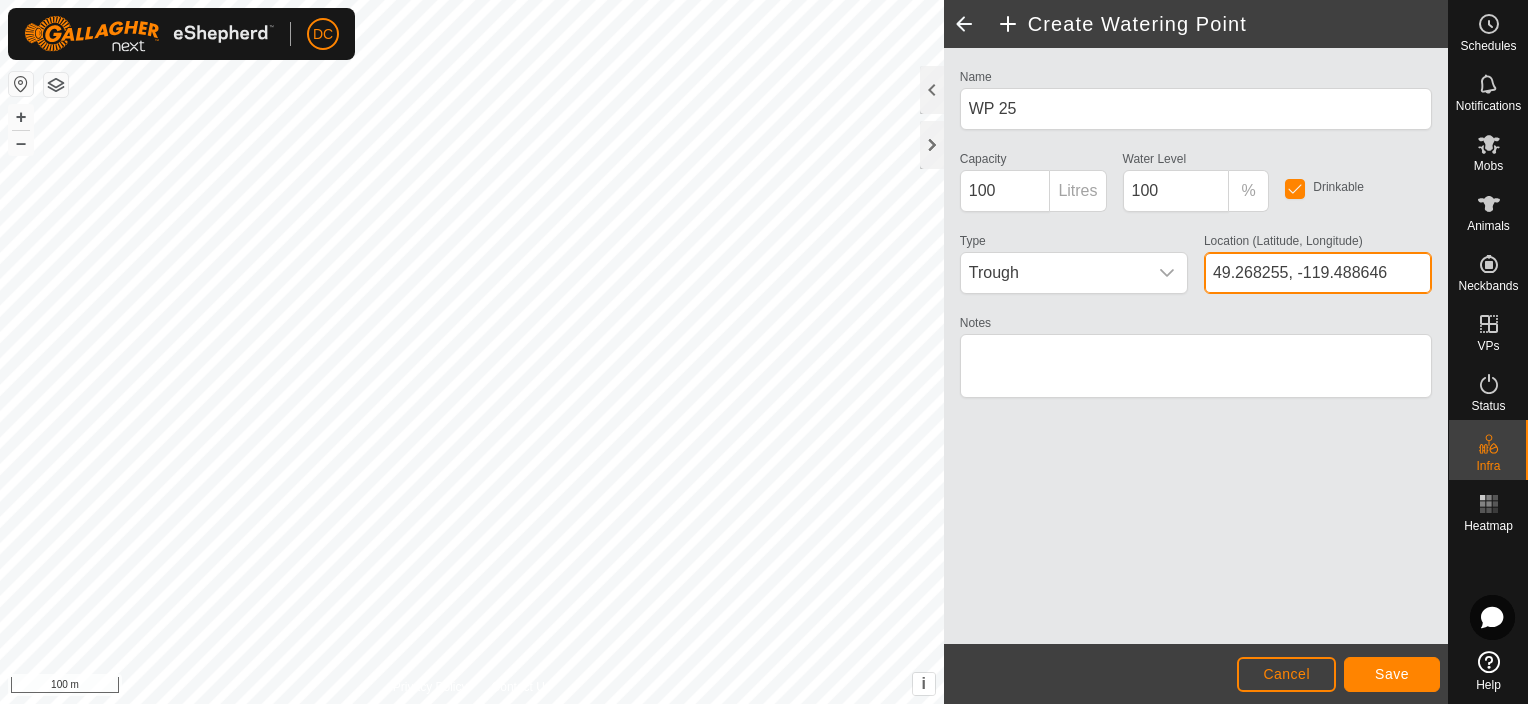 drag, startPoint x: 1287, startPoint y: 270, endPoint x: 1201, endPoint y: 288, distance: 87.86353 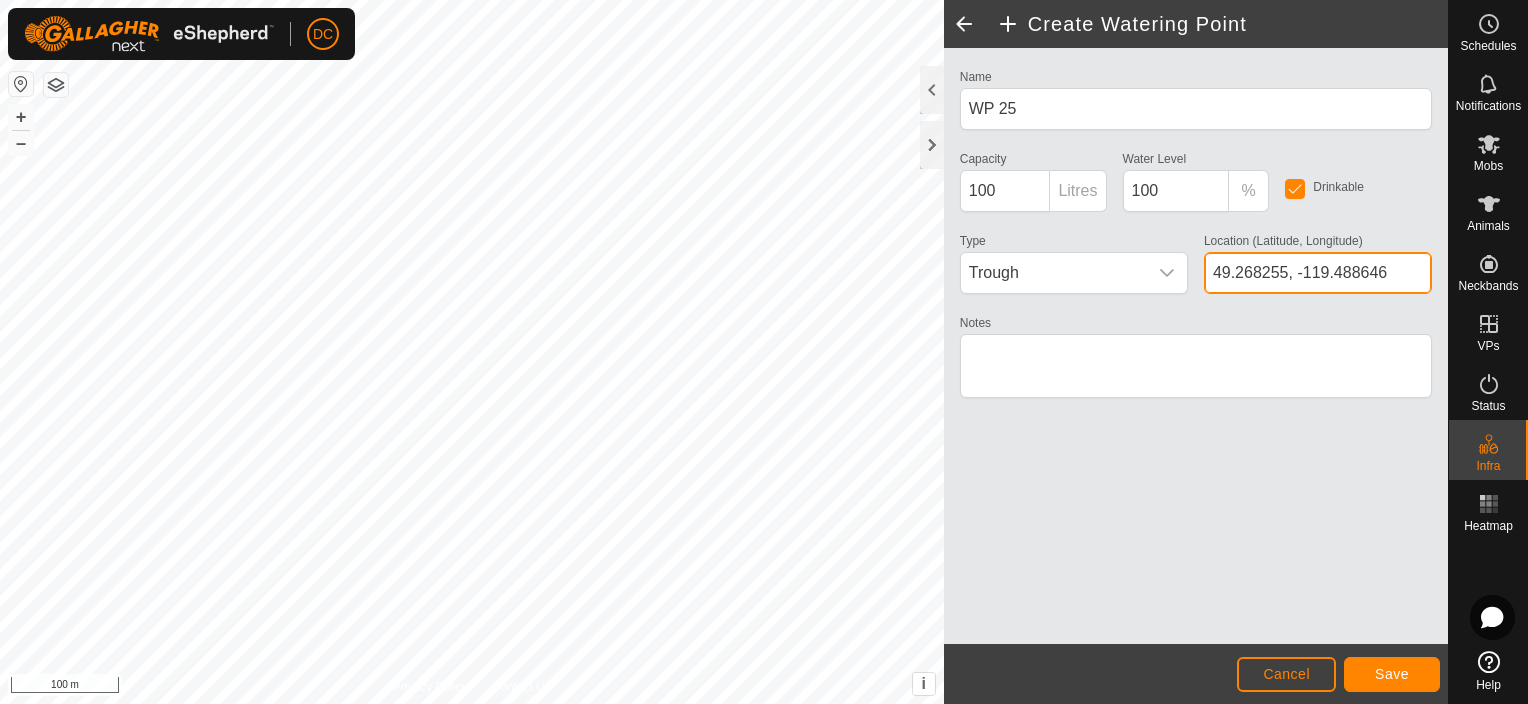 click on "Location (Latitude, Longitude) [GEOGRAPHIC_DATA]" 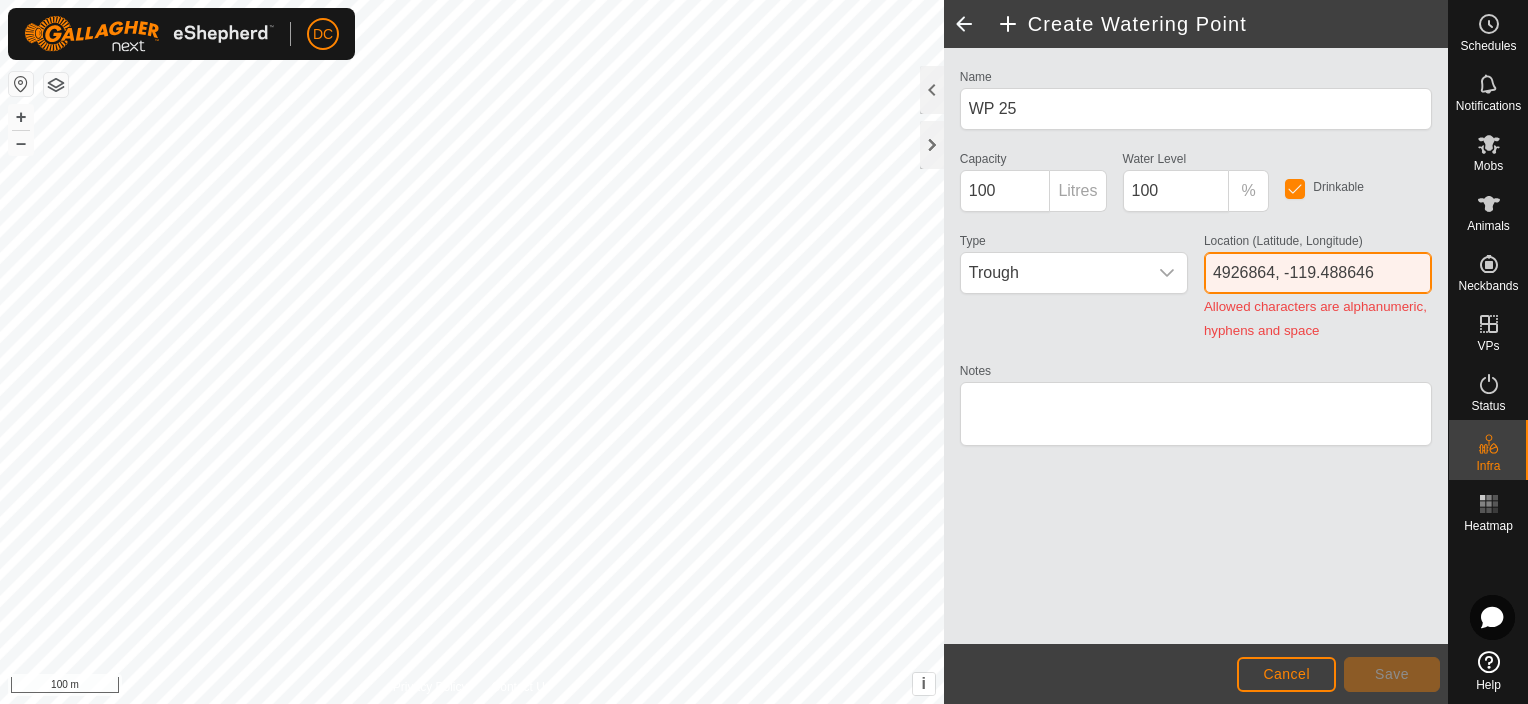 drag, startPoint x: 1376, startPoint y: 273, endPoint x: 1348, endPoint y: 274, distance: 28.01785 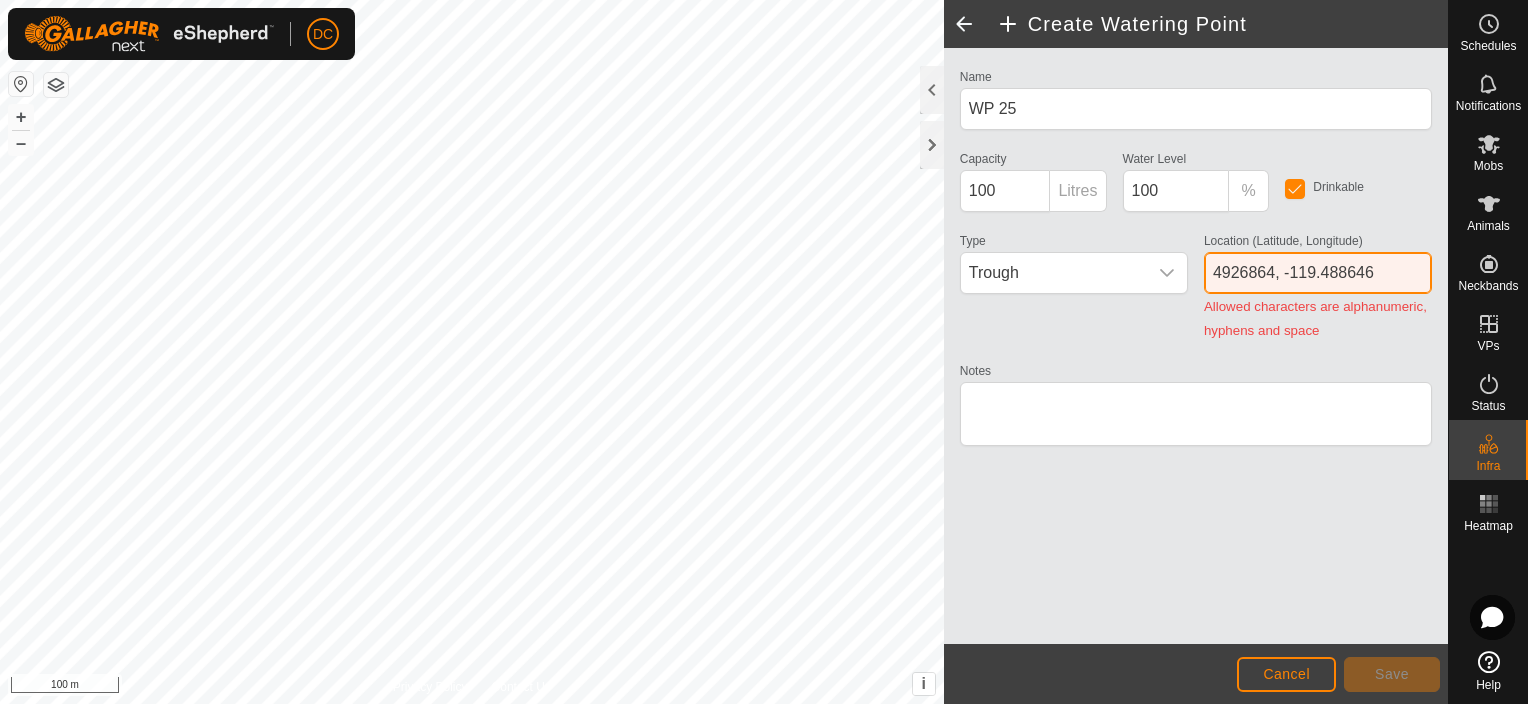 click on "4926864, -119.488646" at bounding box center (1318, 273) 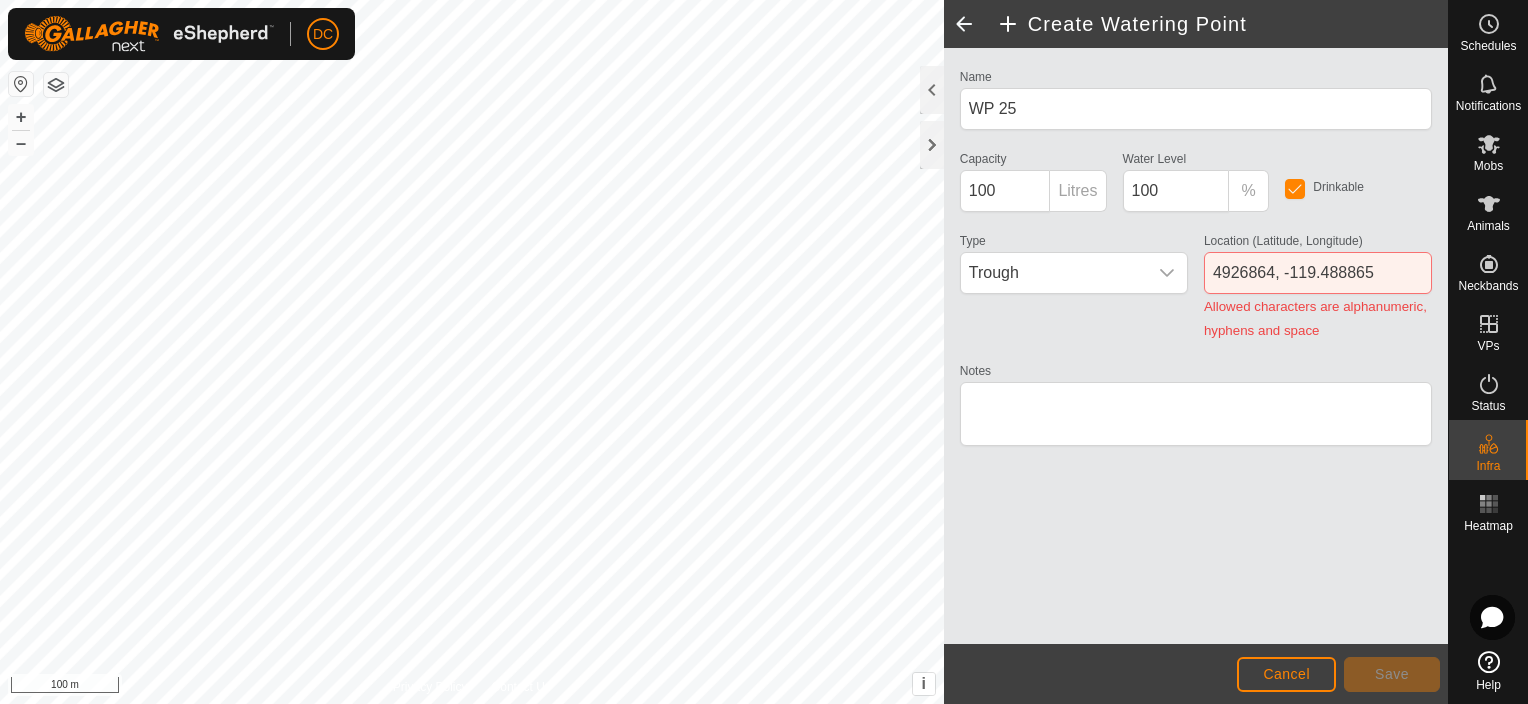 click on "Allowed characters are alphanumeric, hyphens and space" 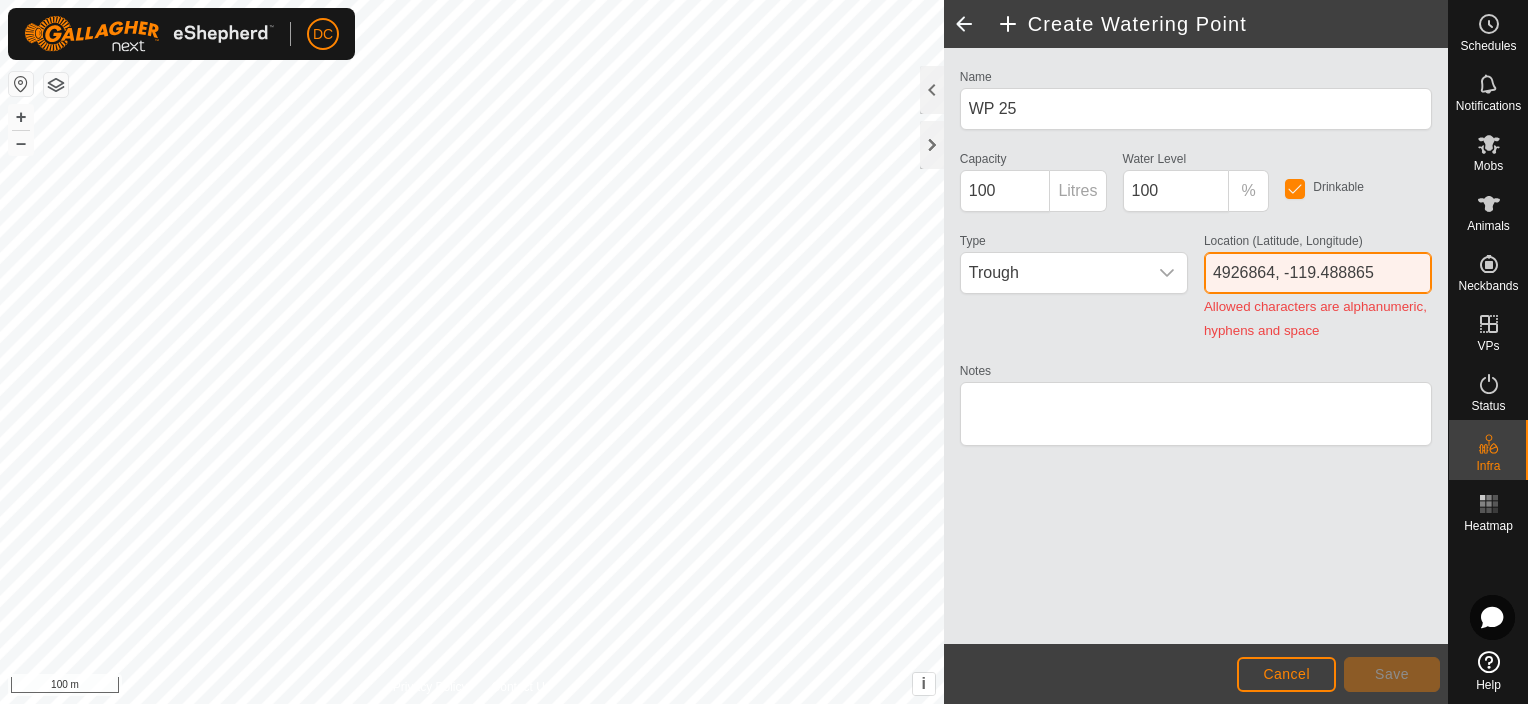 click on "4926864, -119.488865" at bounding box center (1318, 273) 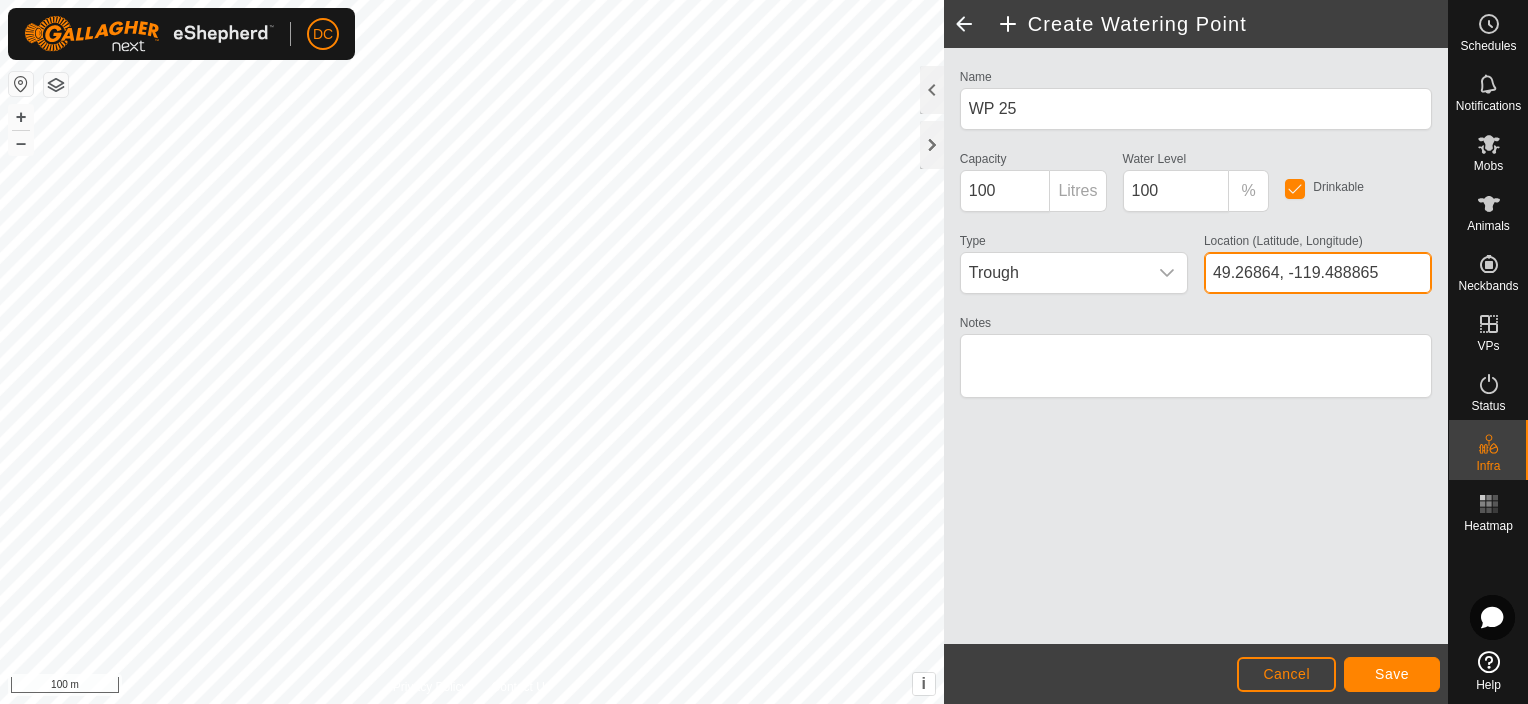 click on "49.26864, -119.488865" at bounding box center (1318, 273) 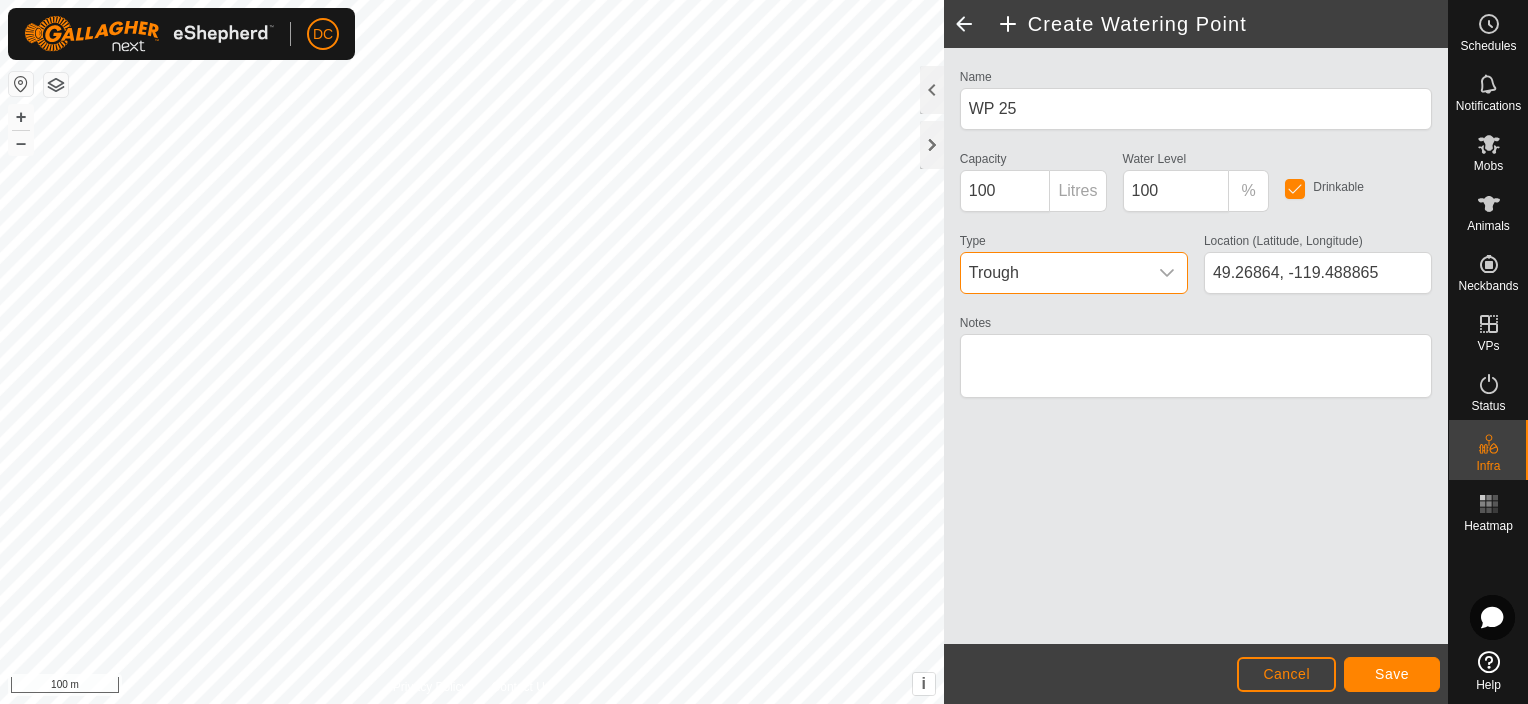 click on "Trough" at bounding box center [1054, 273] 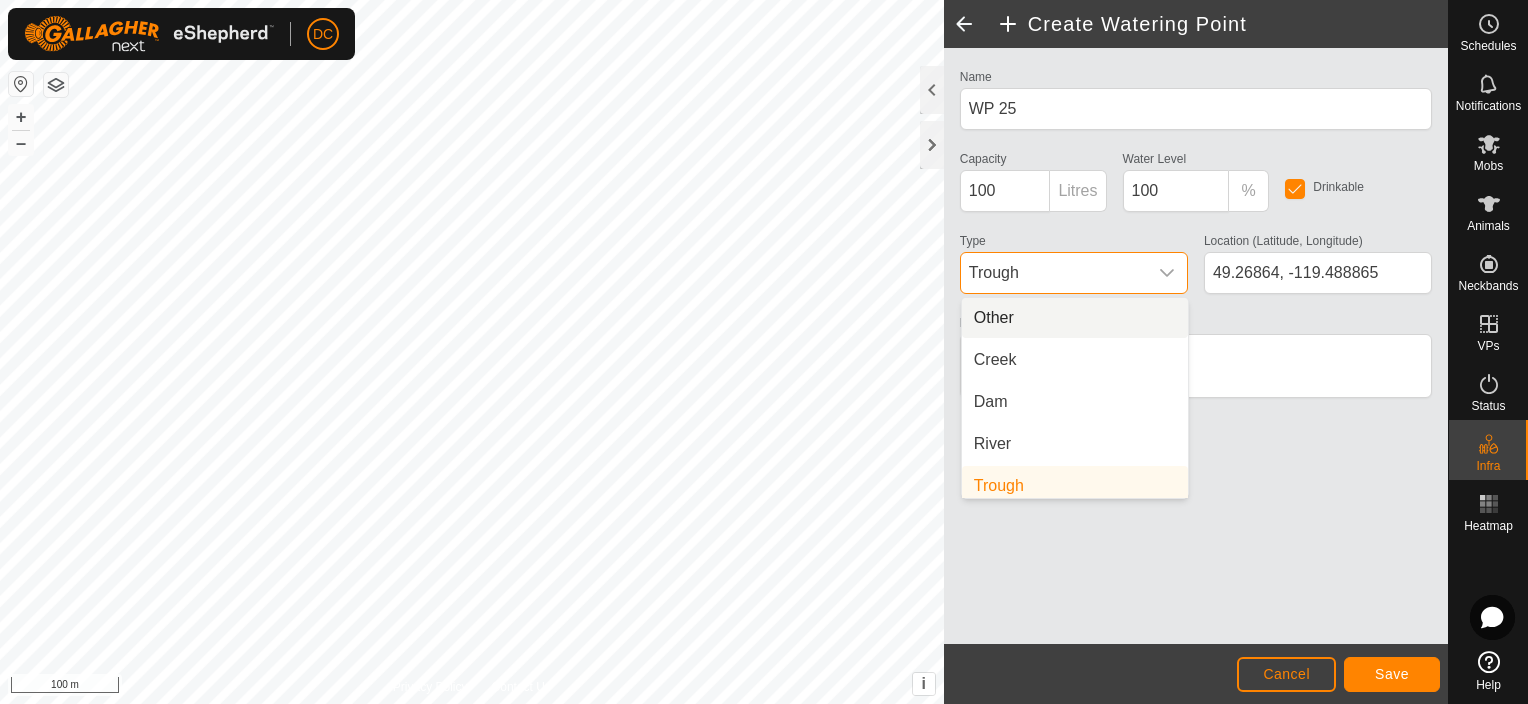 scroll, scrollTop: 8, scrollLeft: 0, axis: vertical 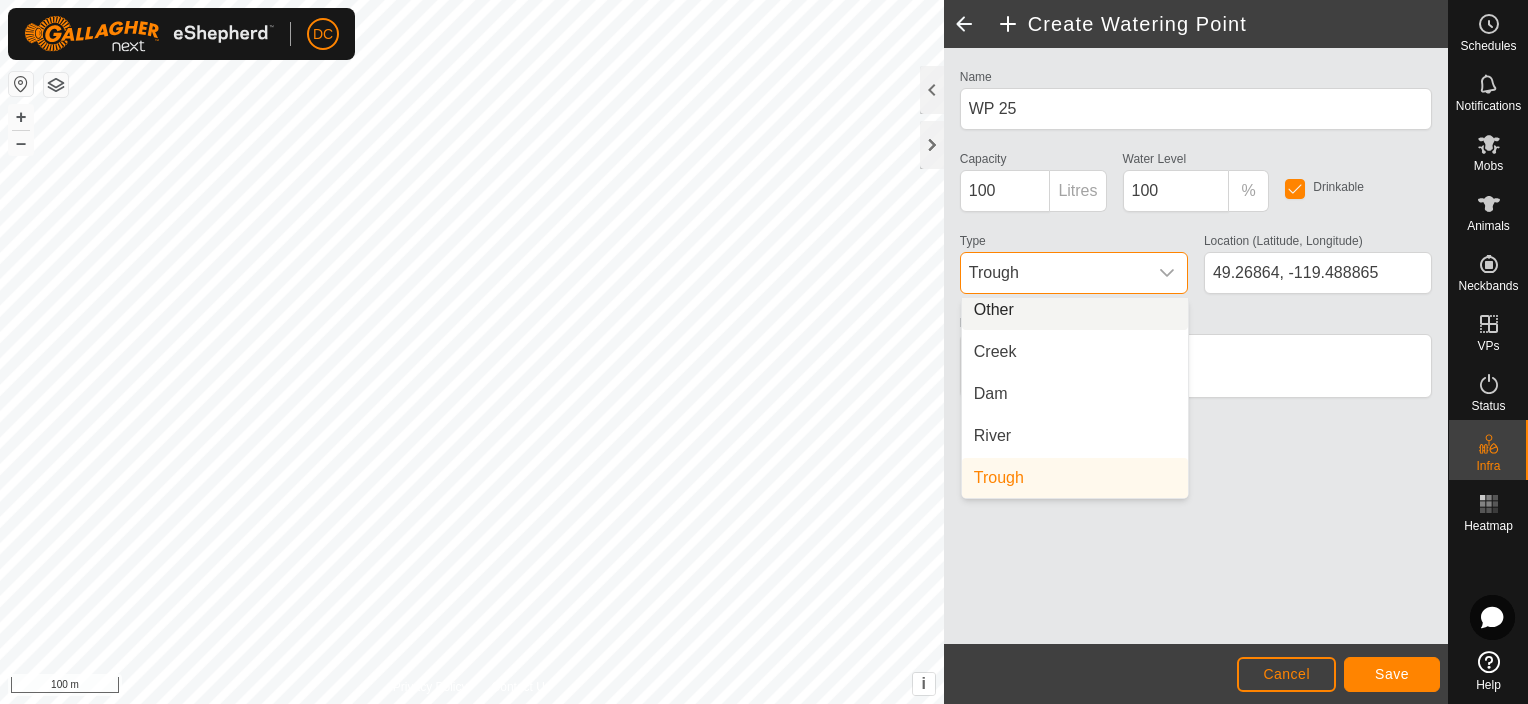 click on "Trough" at bounding box center (1054, 273) 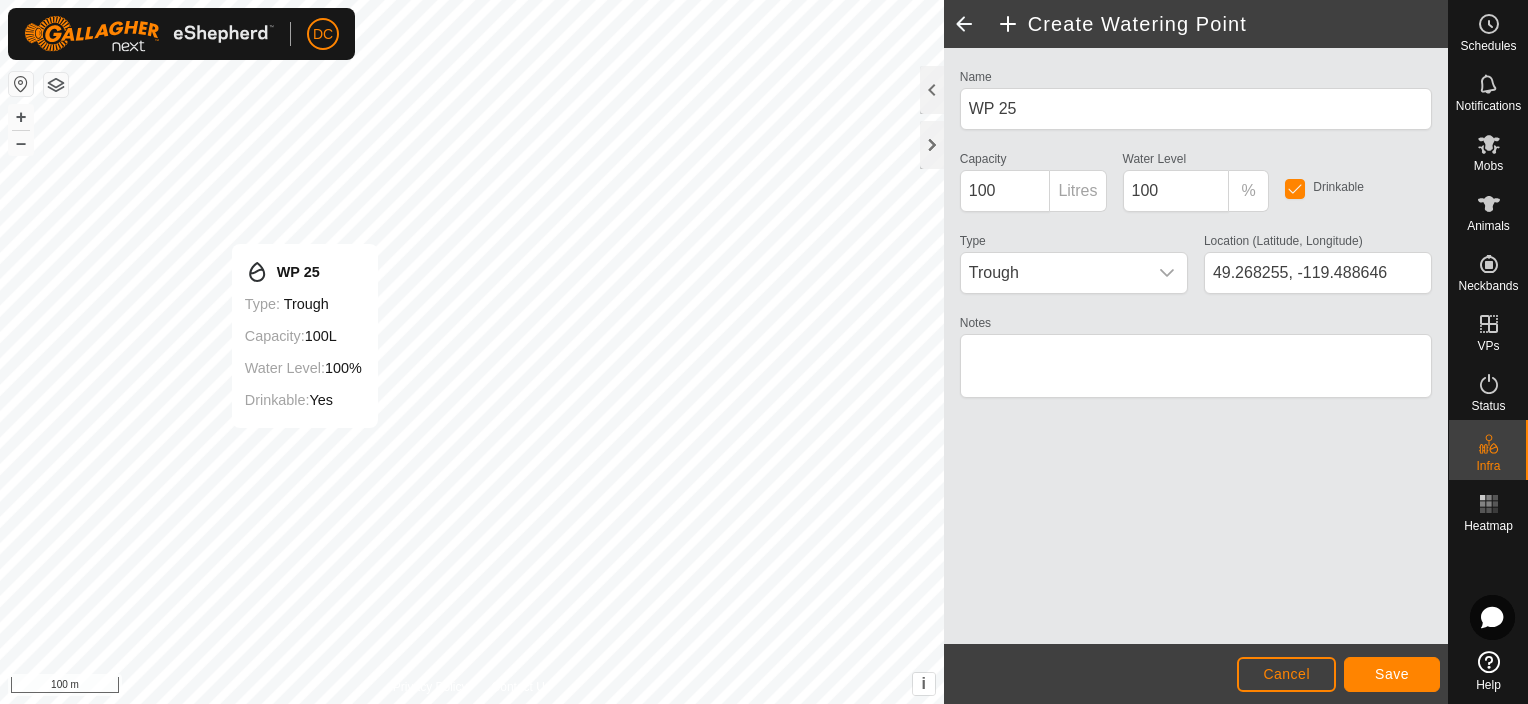 type on "49.268328, -119.488605" 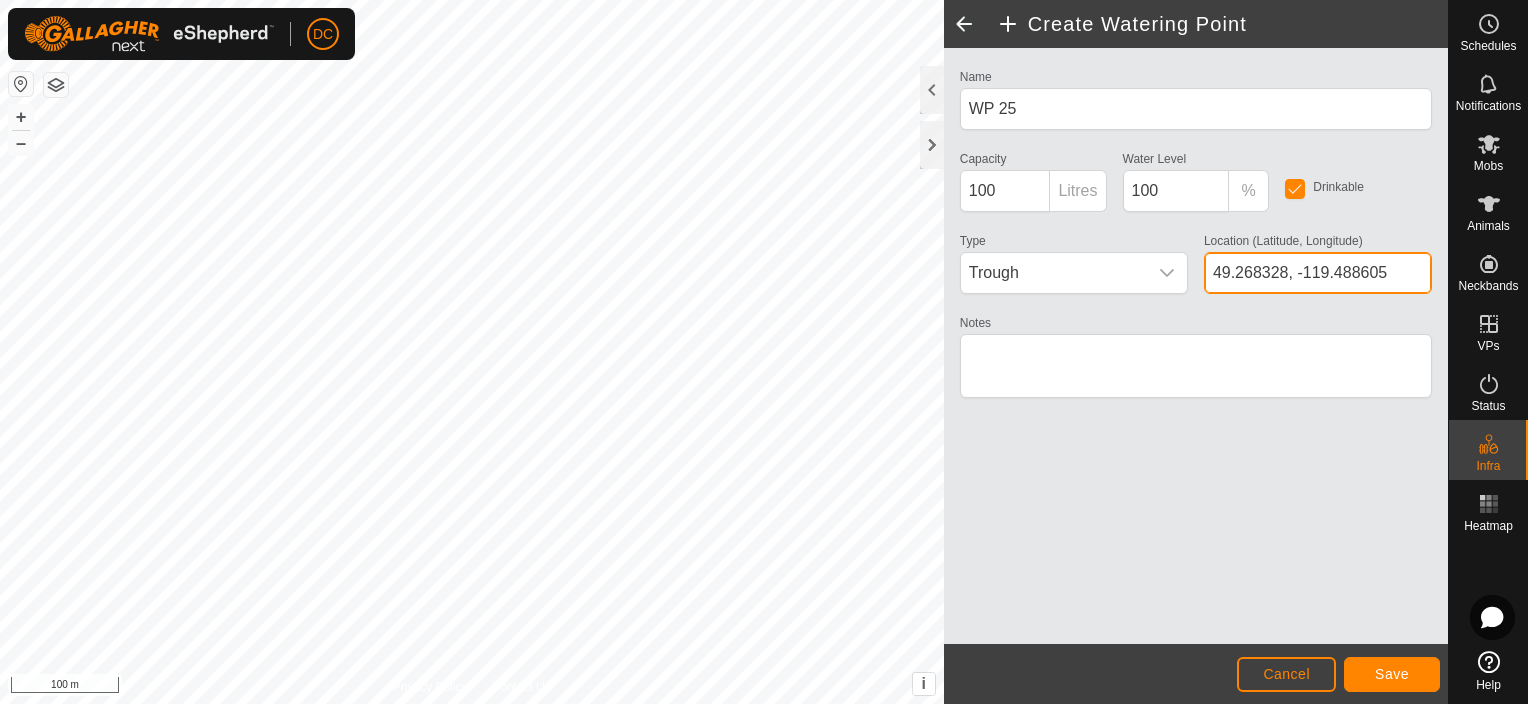 click on "49.268328, -119.488605" at bounding box center [1318, 273] 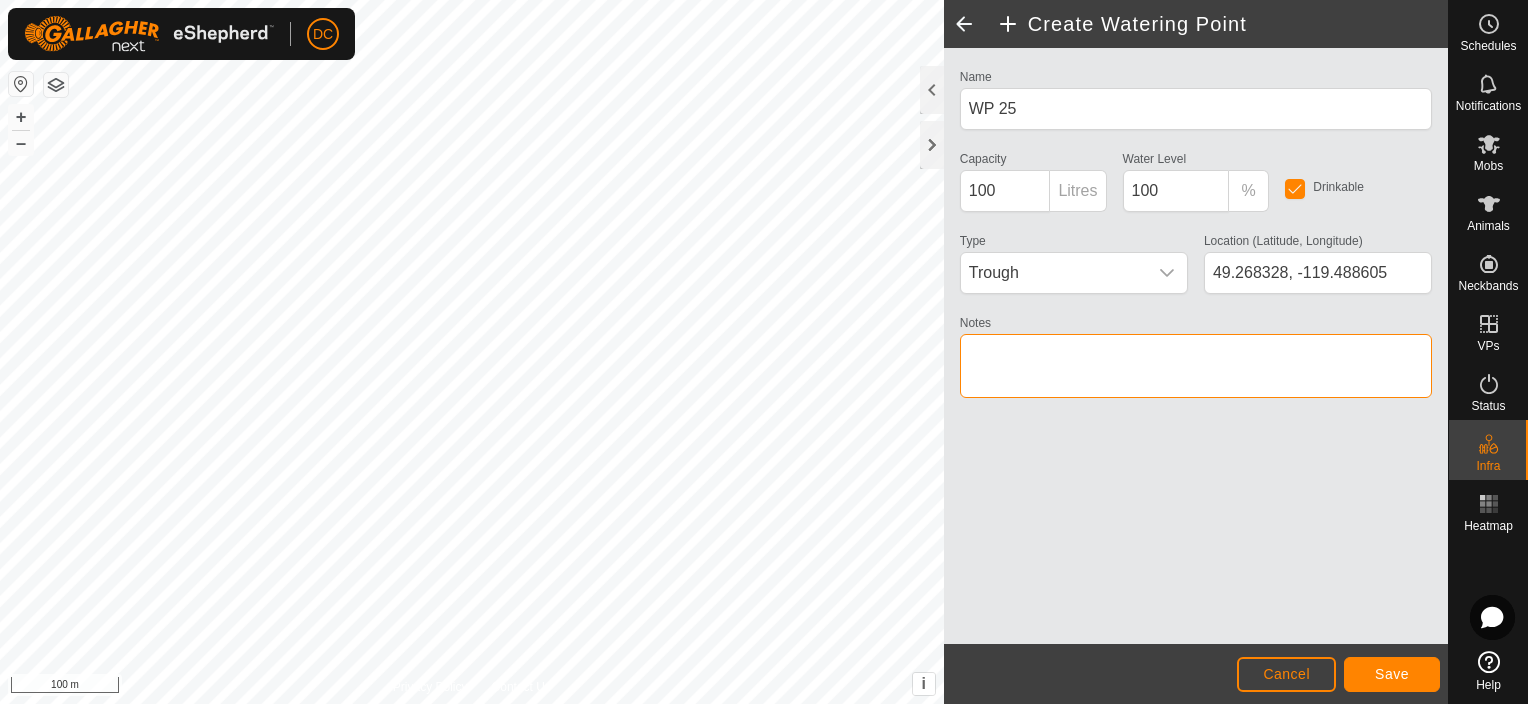 click on "Notes" at bounding box center (1196, 366) 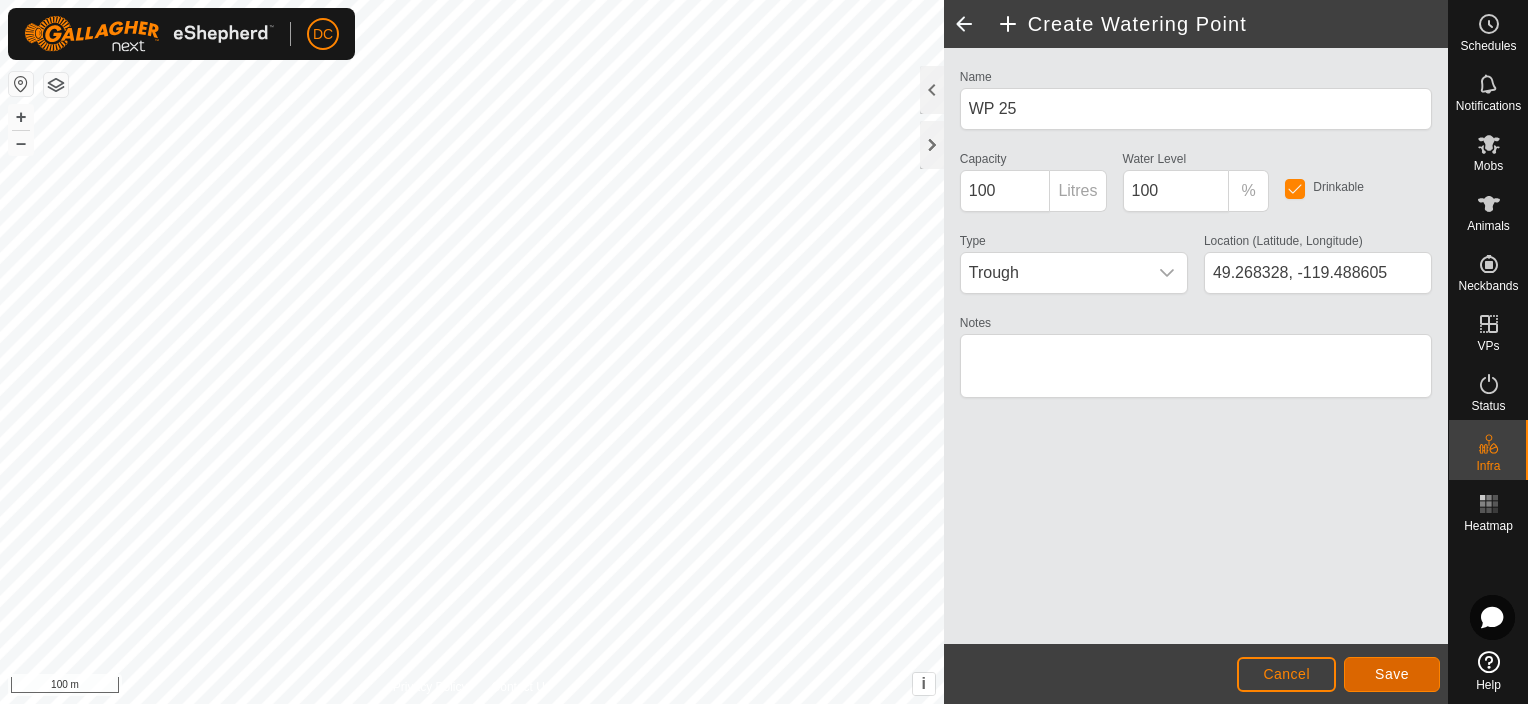 click on "Save" 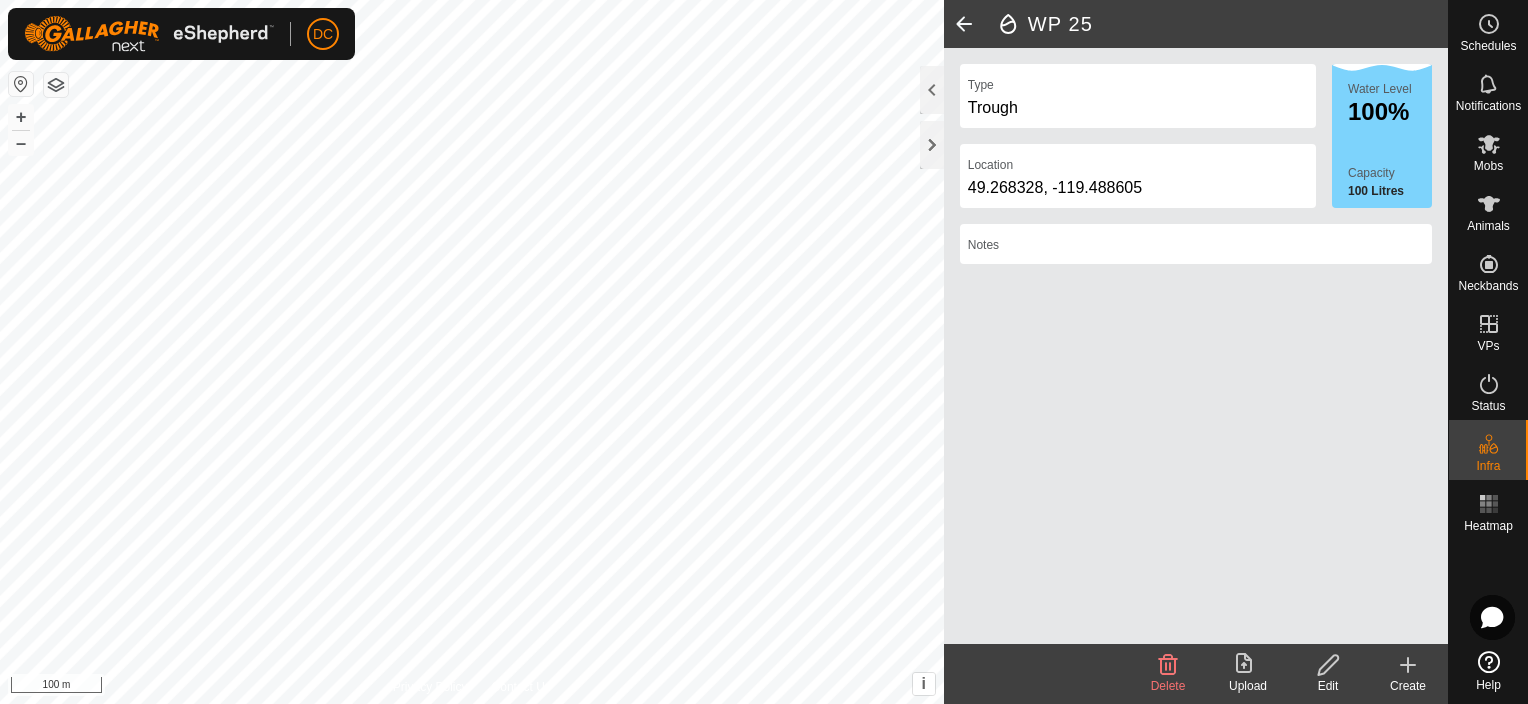click 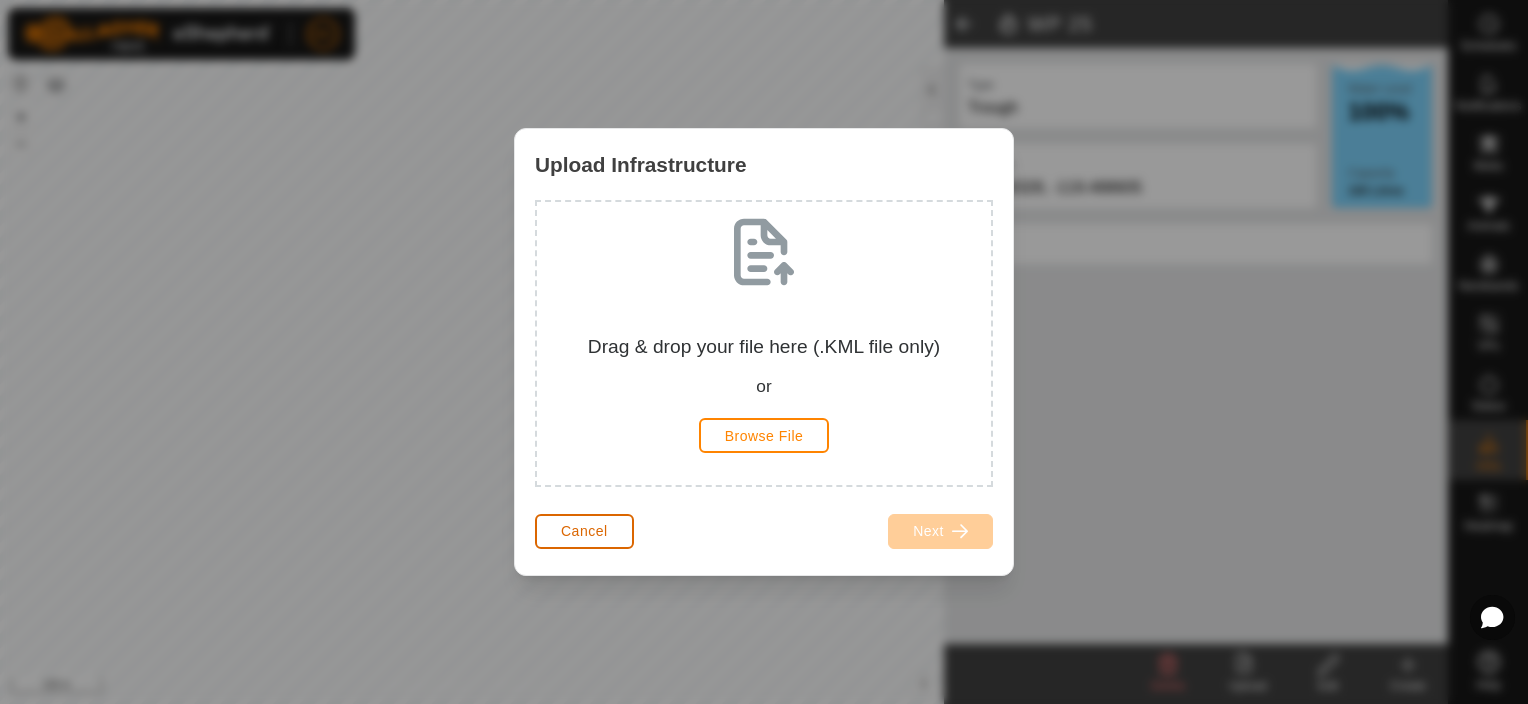 click on "Cancel" at bounding box center (584, 531) 